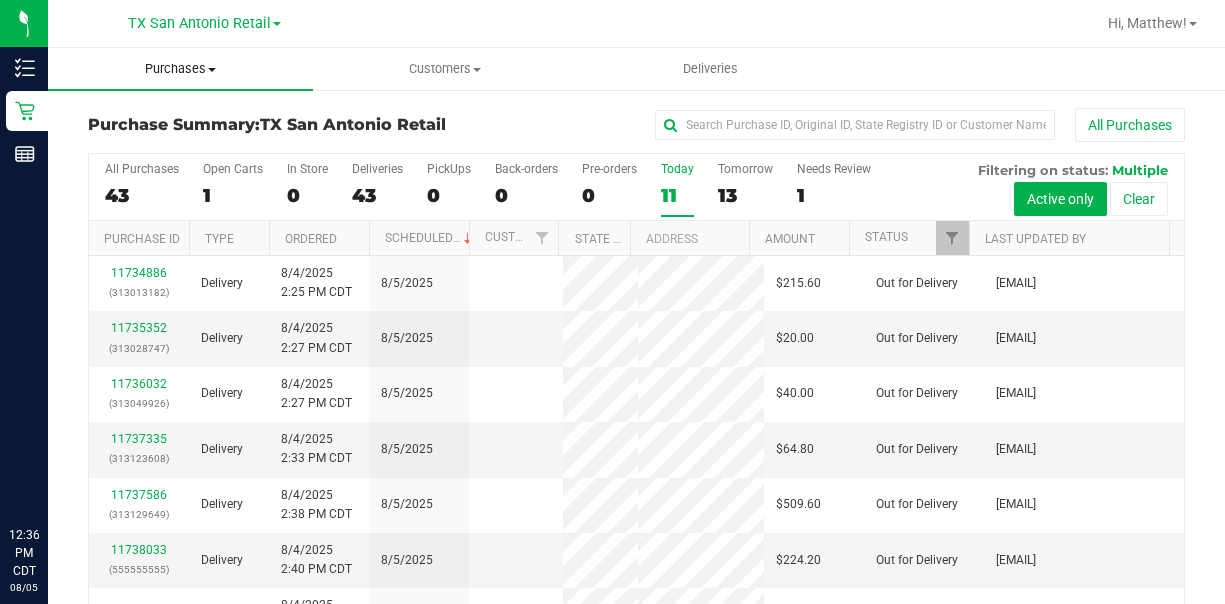 scroll, scrollTop: 0, scrollLeft: 0, axis: both 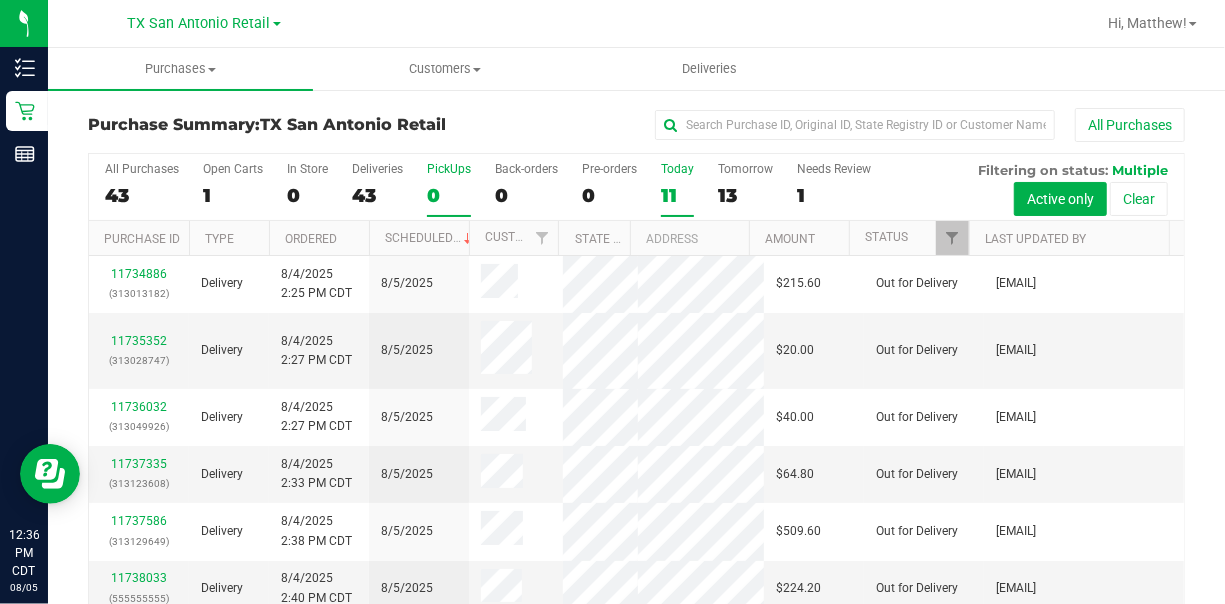 click on "PickUps
0" at bounding box center (449, 189) 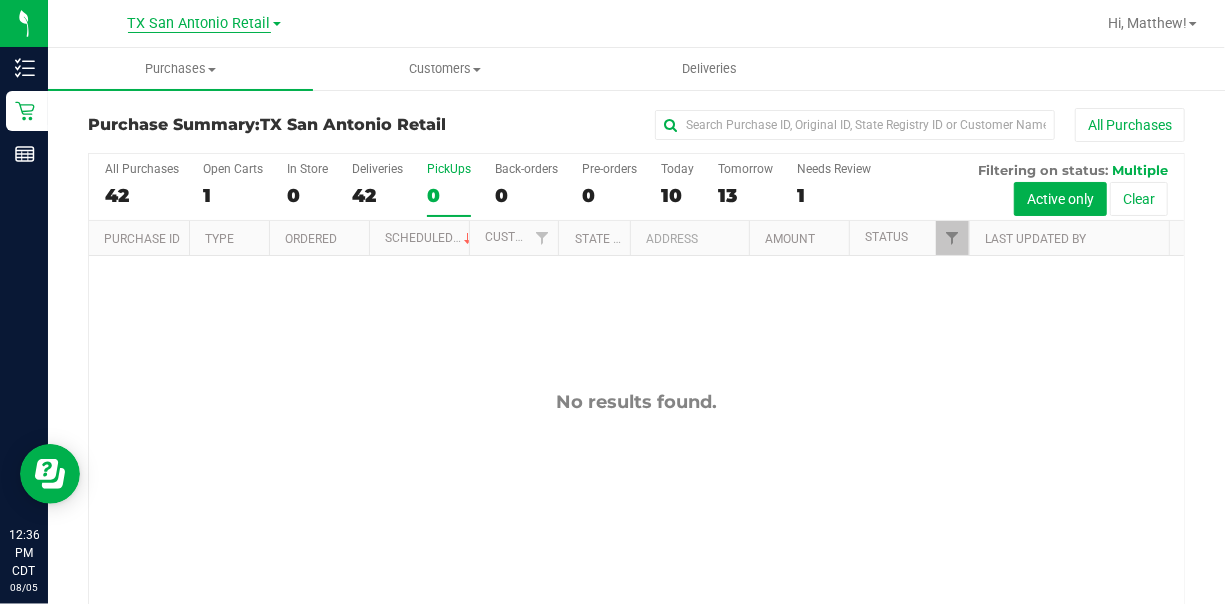 click on "TX San Antonio Retail" at bounding box center (199, 24) 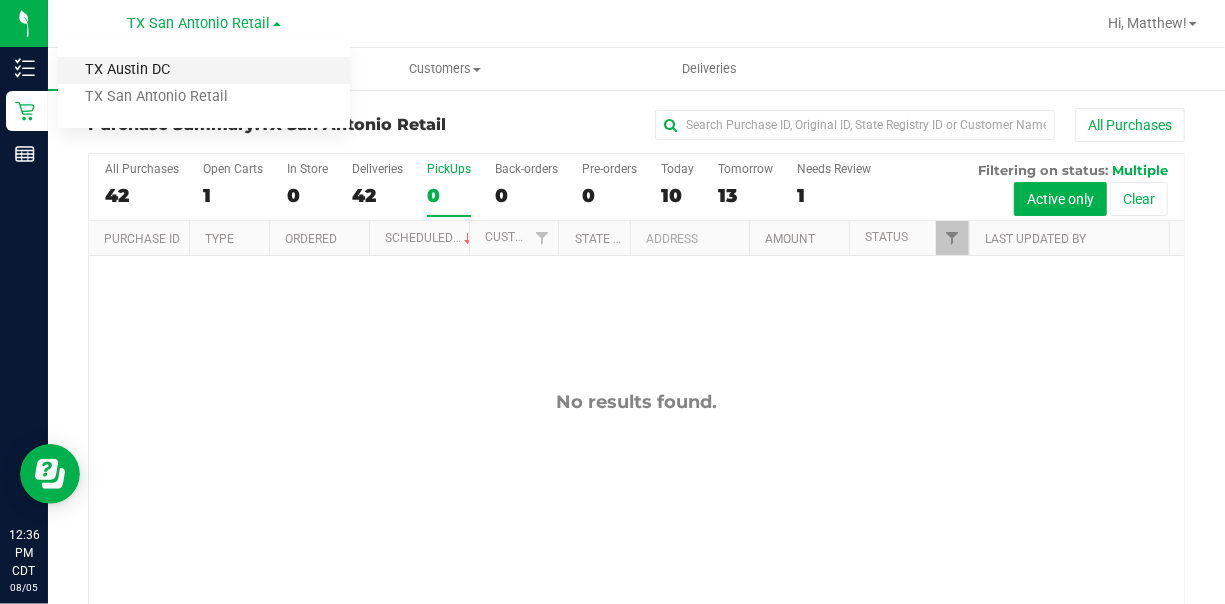 click on "TX Austin DC" at bounding box center (204, 70) 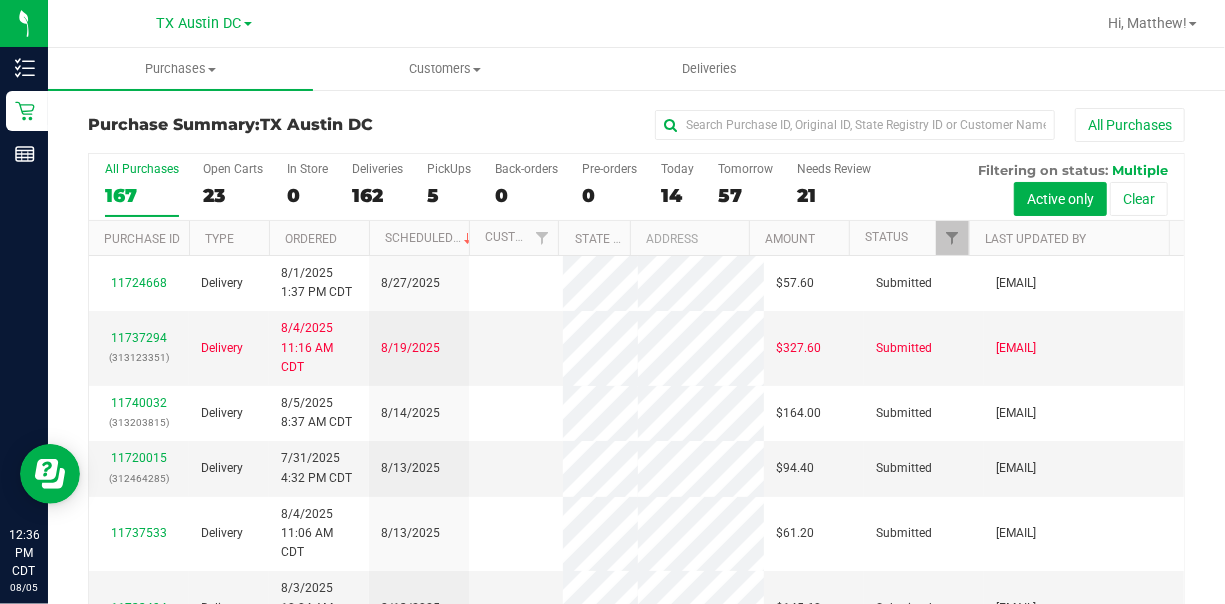 click on "5" at bounding box center [449, 195] 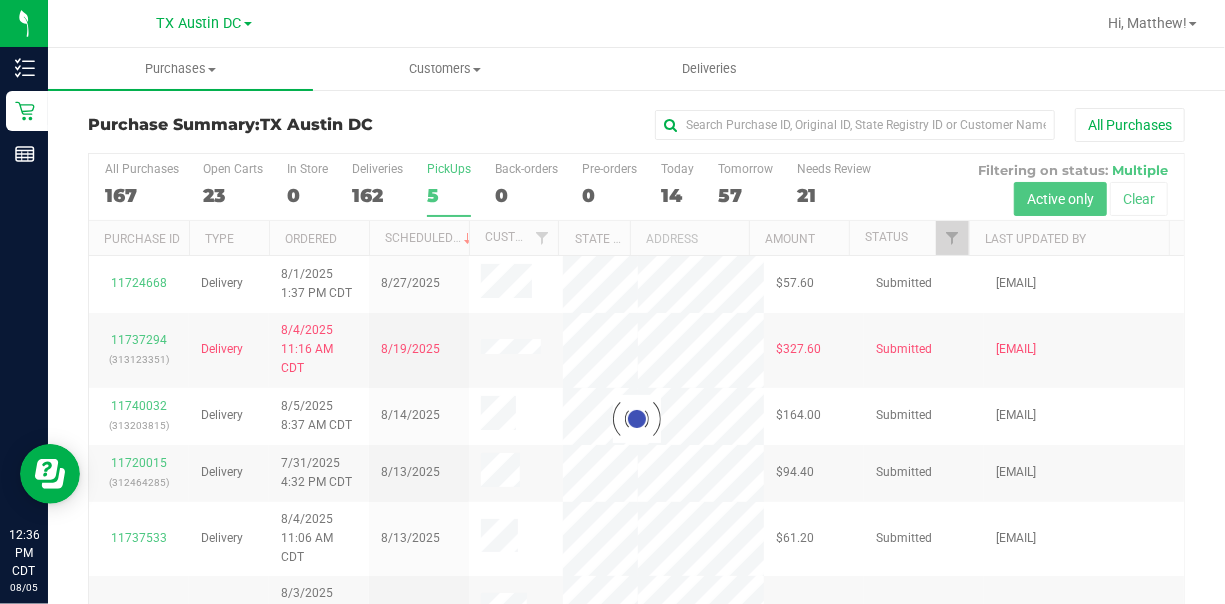 click at bounding box center (636, 419) 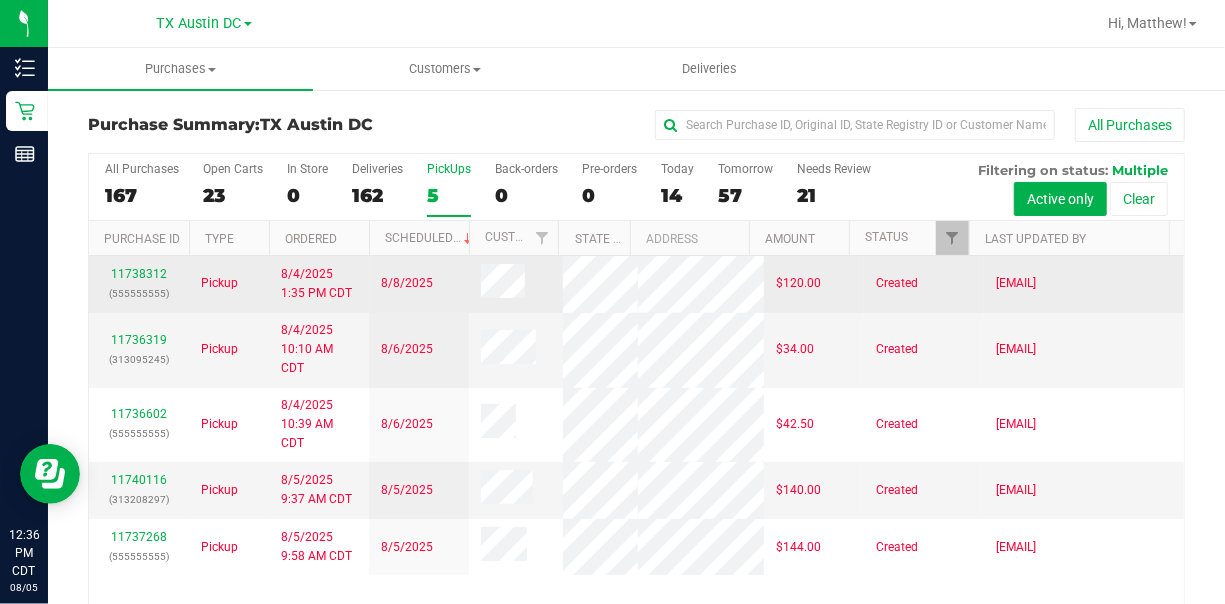 scroll, scrollTop: 9, scrollLeft: 0, axis: vertical 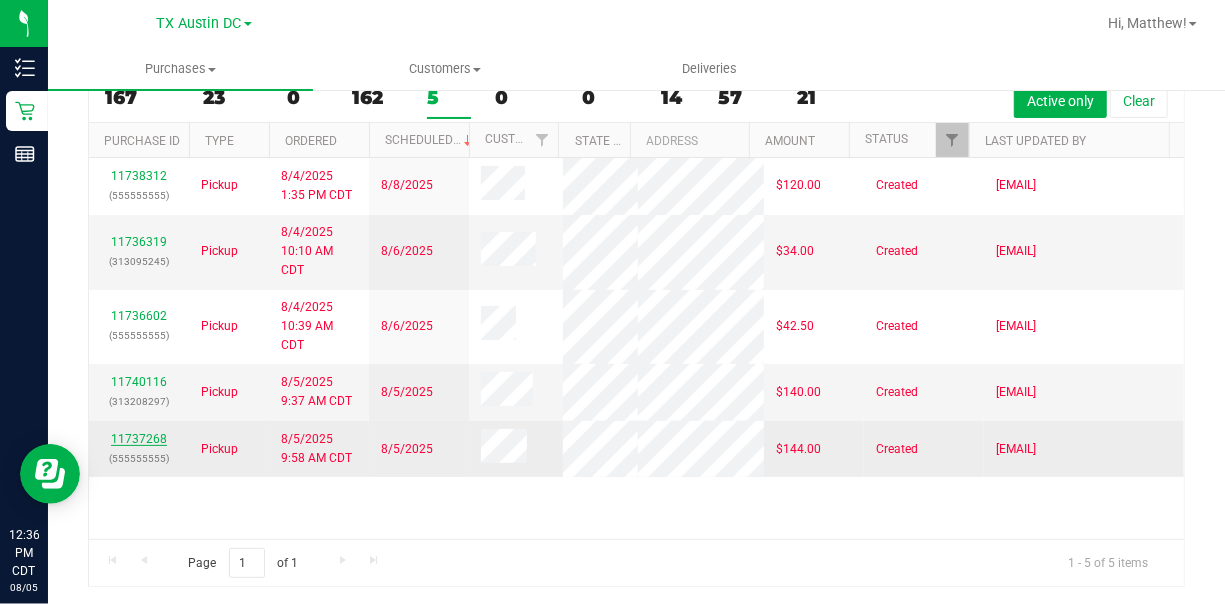 click on "11737268" at bounding box center (139, 439) 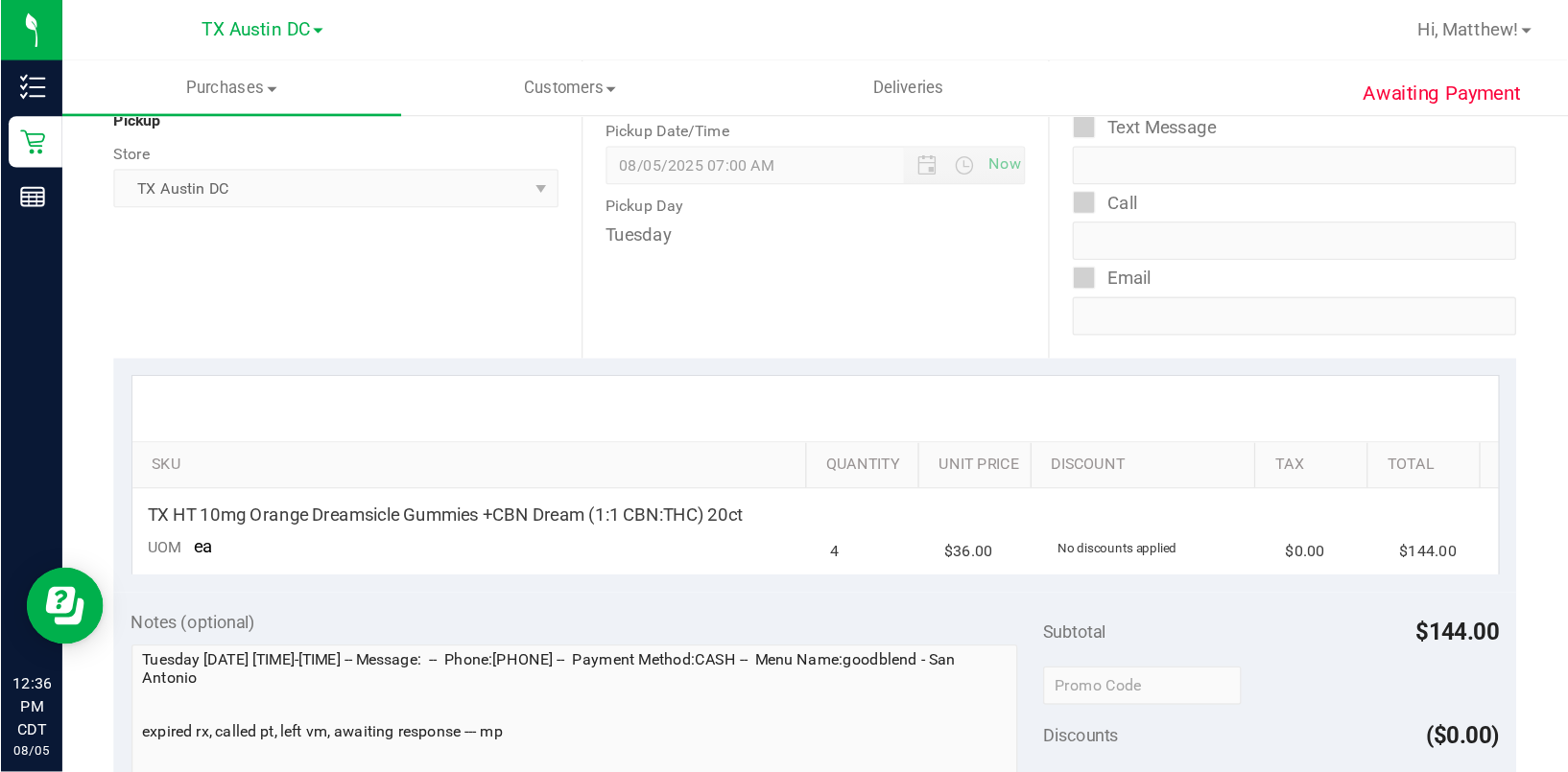 scroll, scrollTop: 0, scrollLeft: 0, axis: both 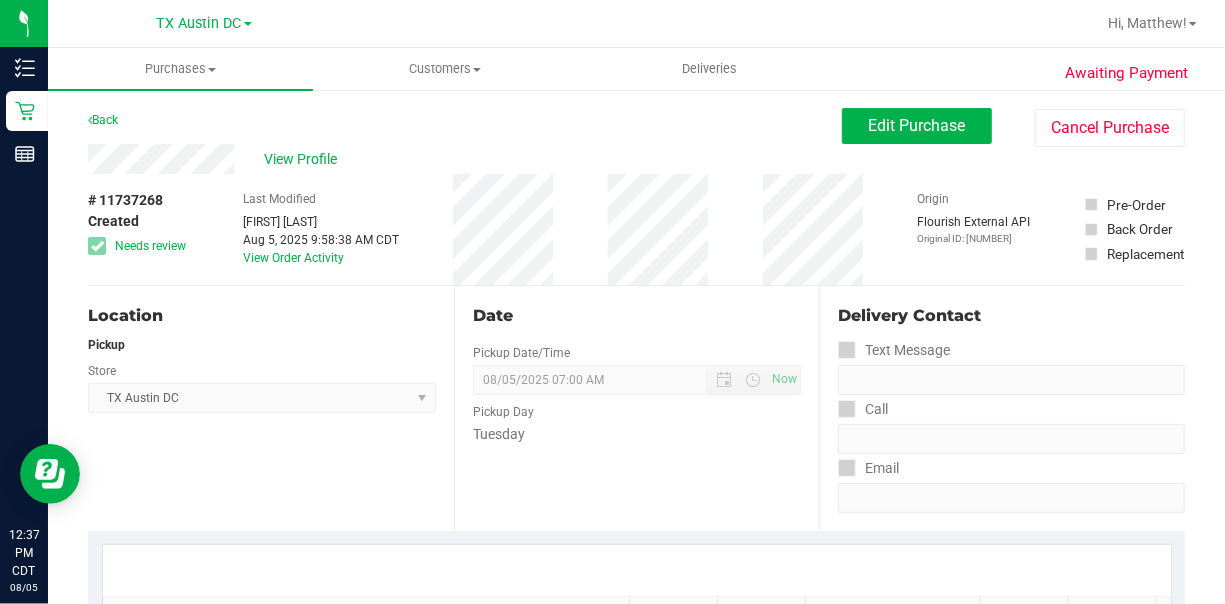 click on "Last Modified
[FIRST] [LAST]
[DATE] [TIME] [TIMEZONE]
View Order Activity" at bounding box center [321, 229] 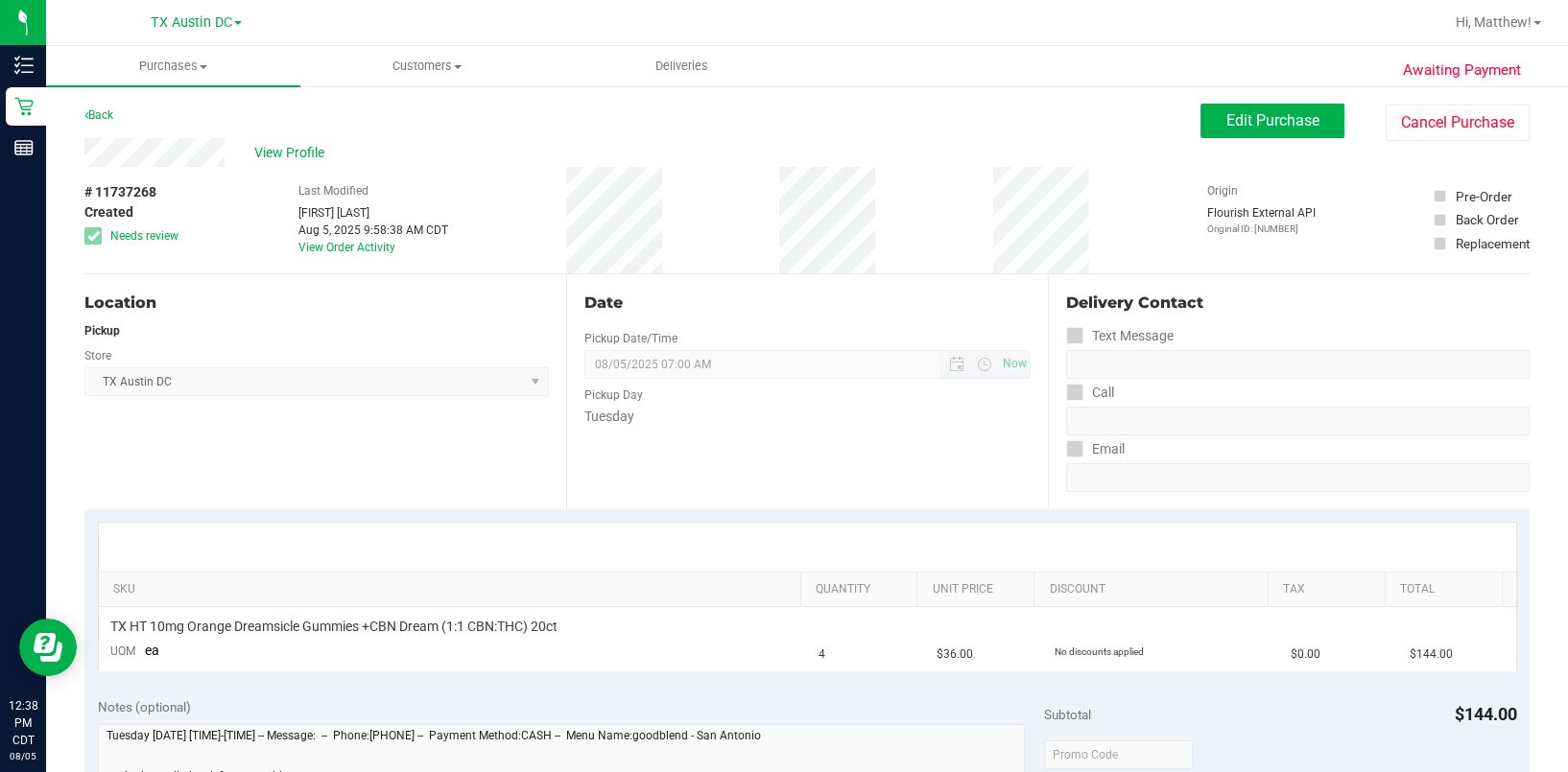 drag, startPoint x: 1175, startPoint y: 2, endPoint x: 718, endPoint y: 363, distance: 582.383 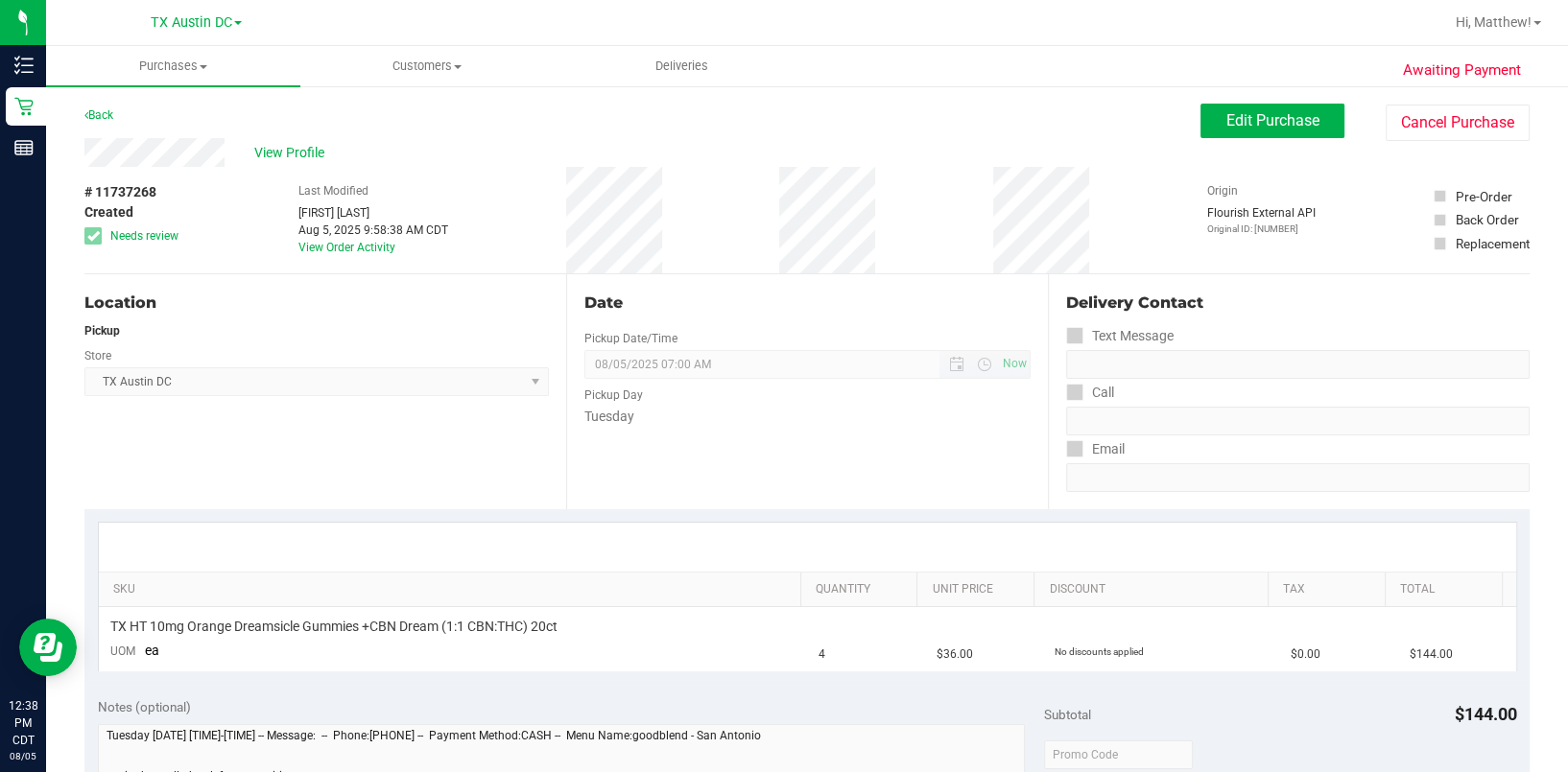 click on "[DATE] [TIME]
Now" at bounding box center [807, 364] 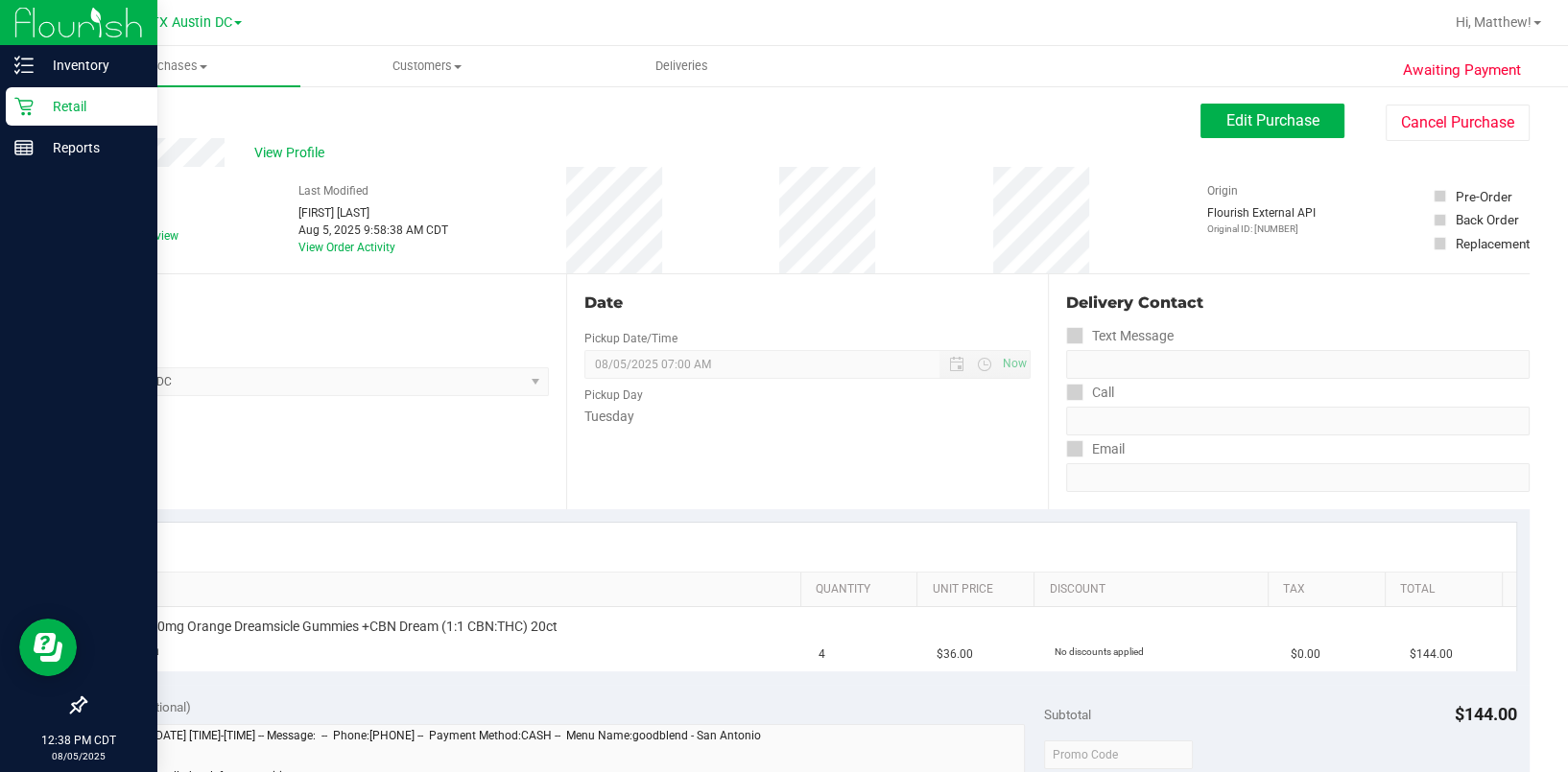 click 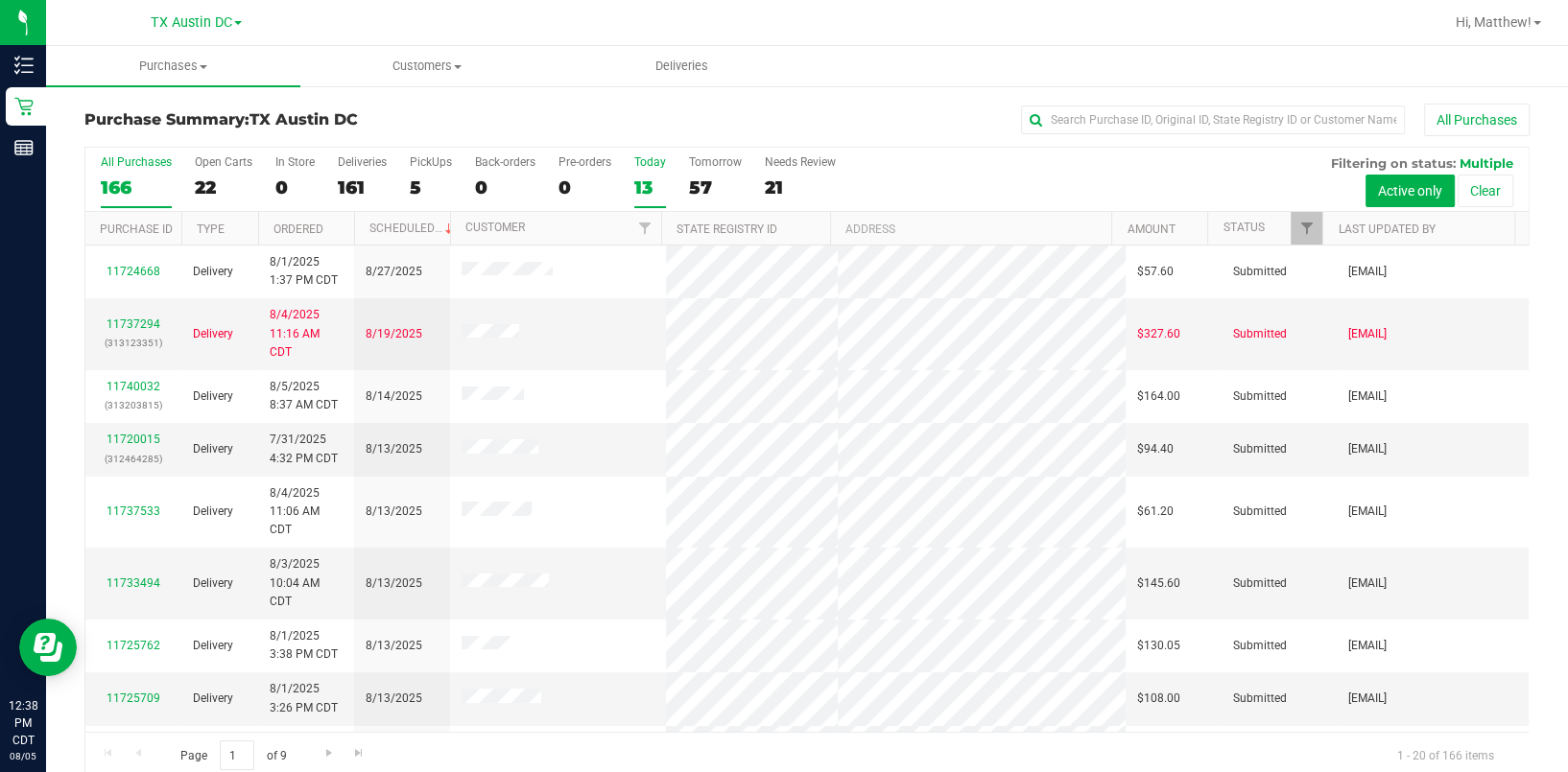 click on "Today" at bounding box center (650, 162) 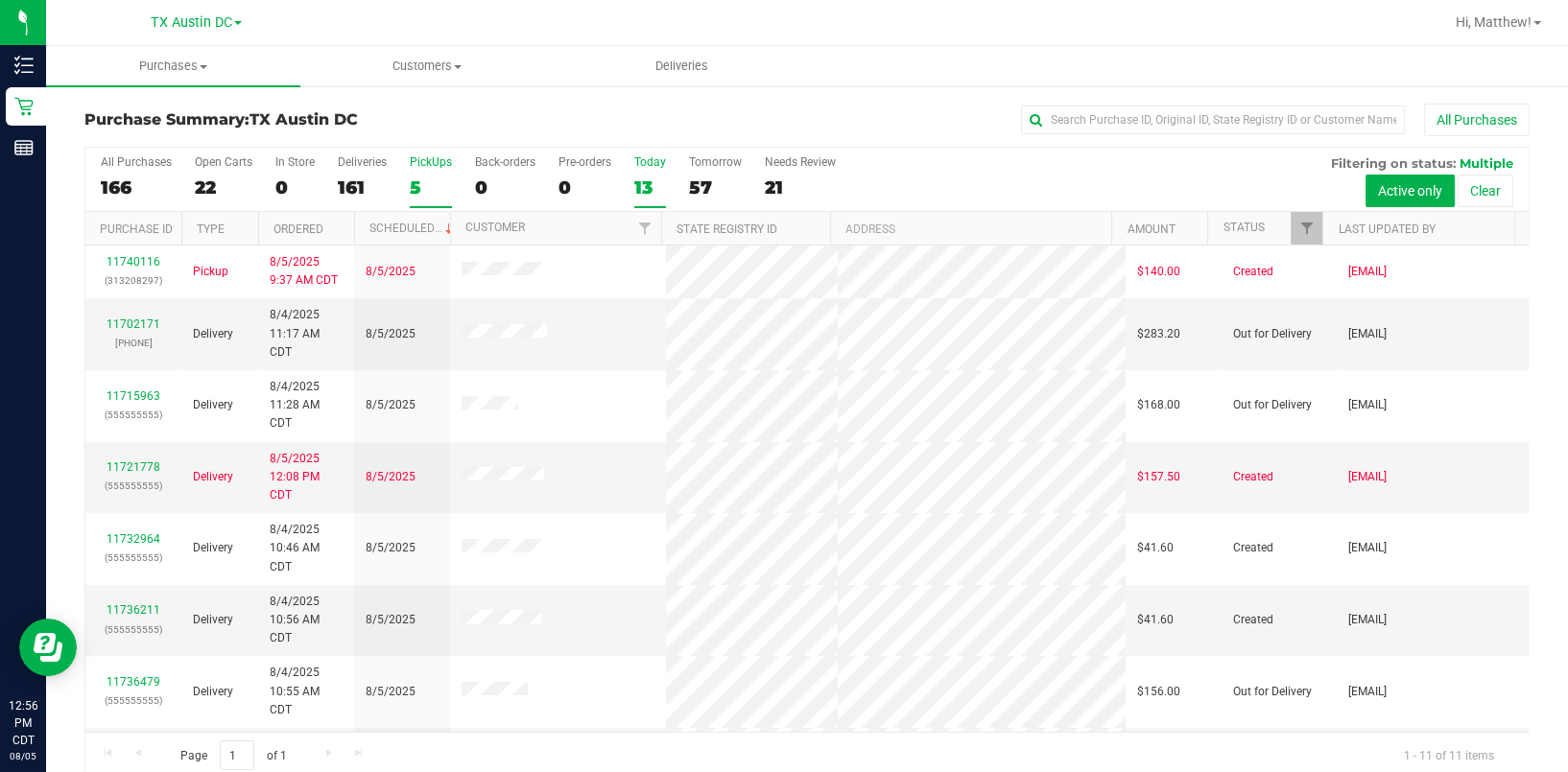 click on "5" at bounding box center (431, 187) 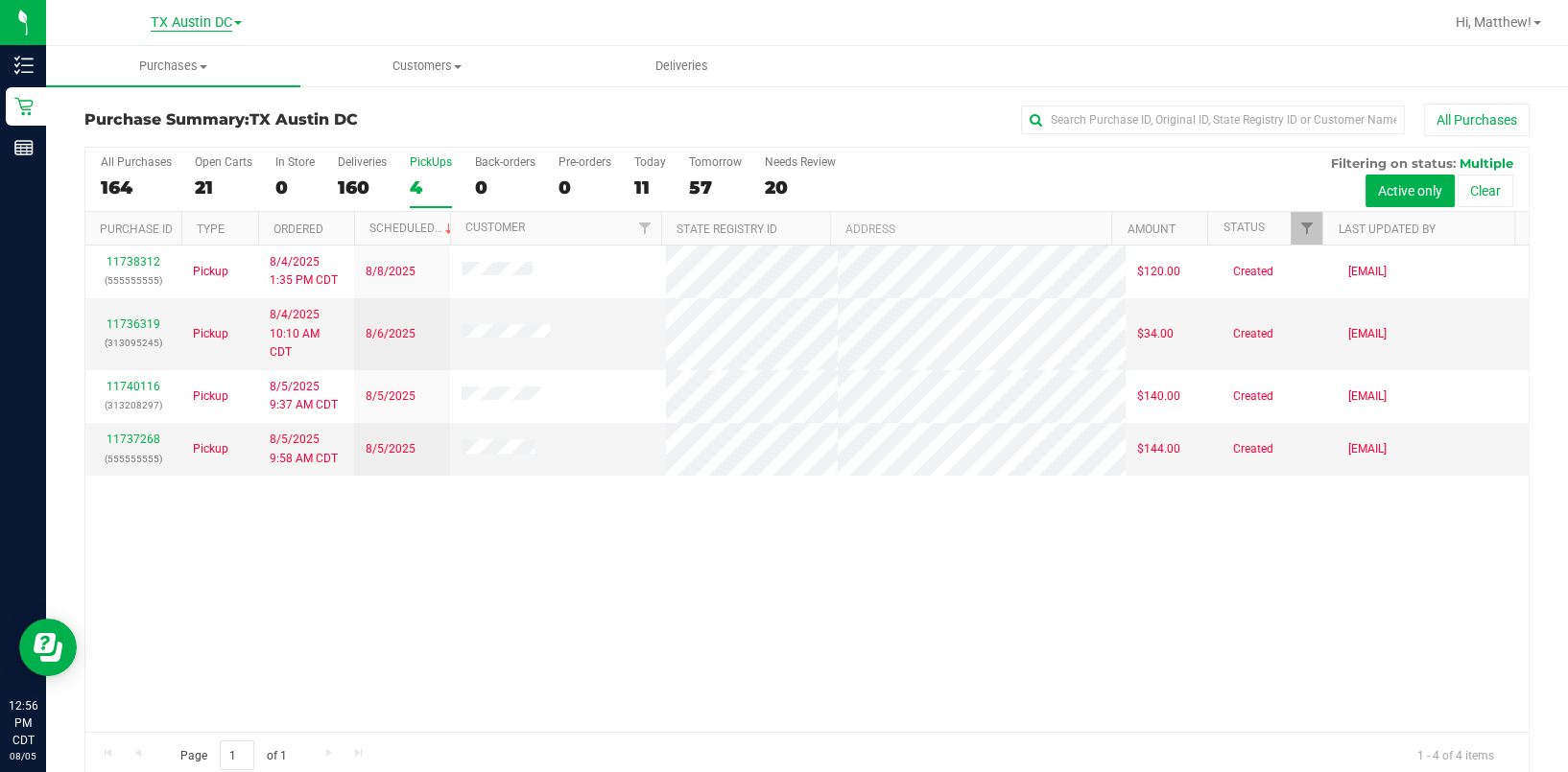 click on "TX Austin DC" at bounding box center [191, 23] 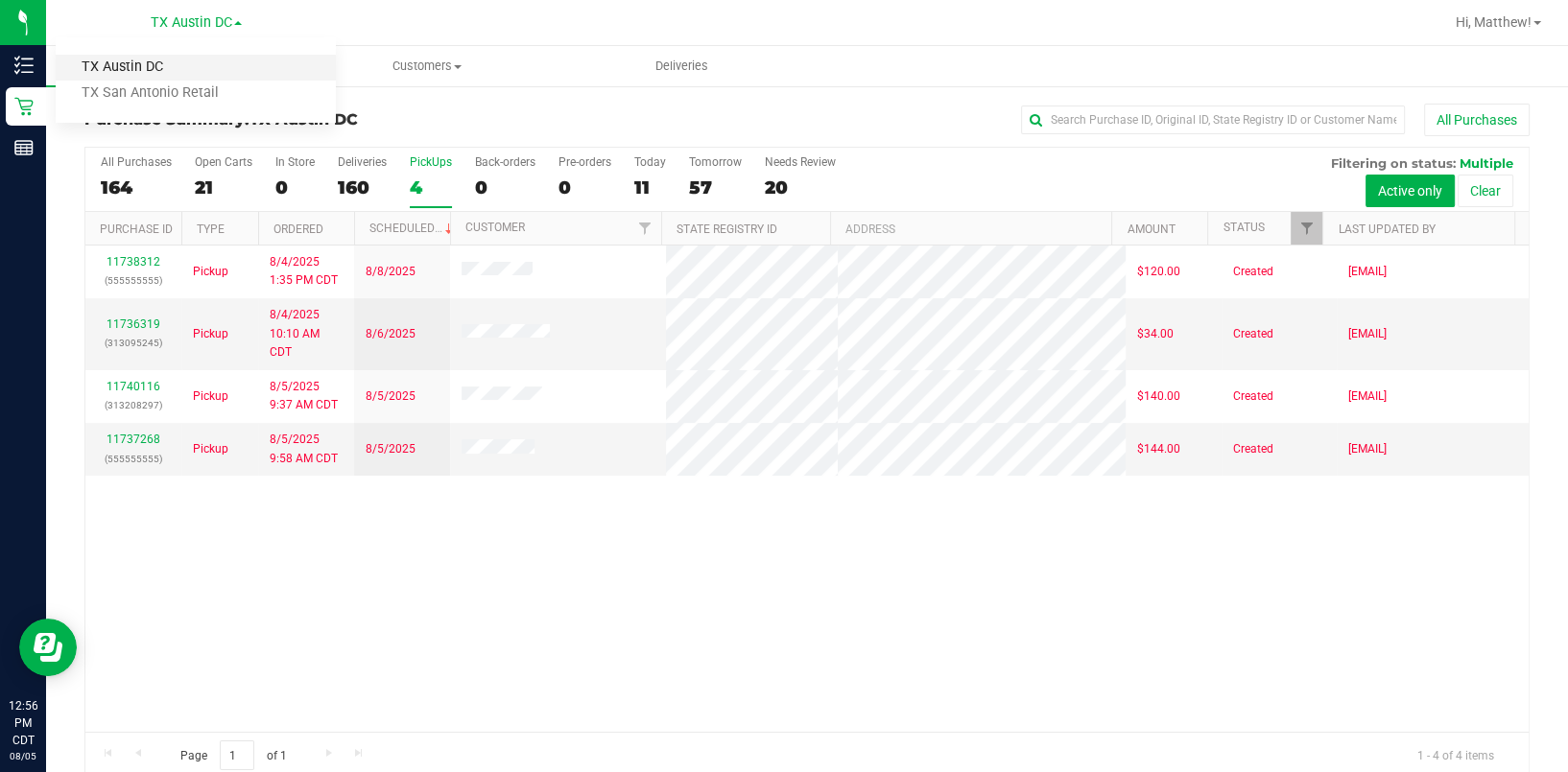 click on "TX Austin DC" at bounding box center [196, 67] 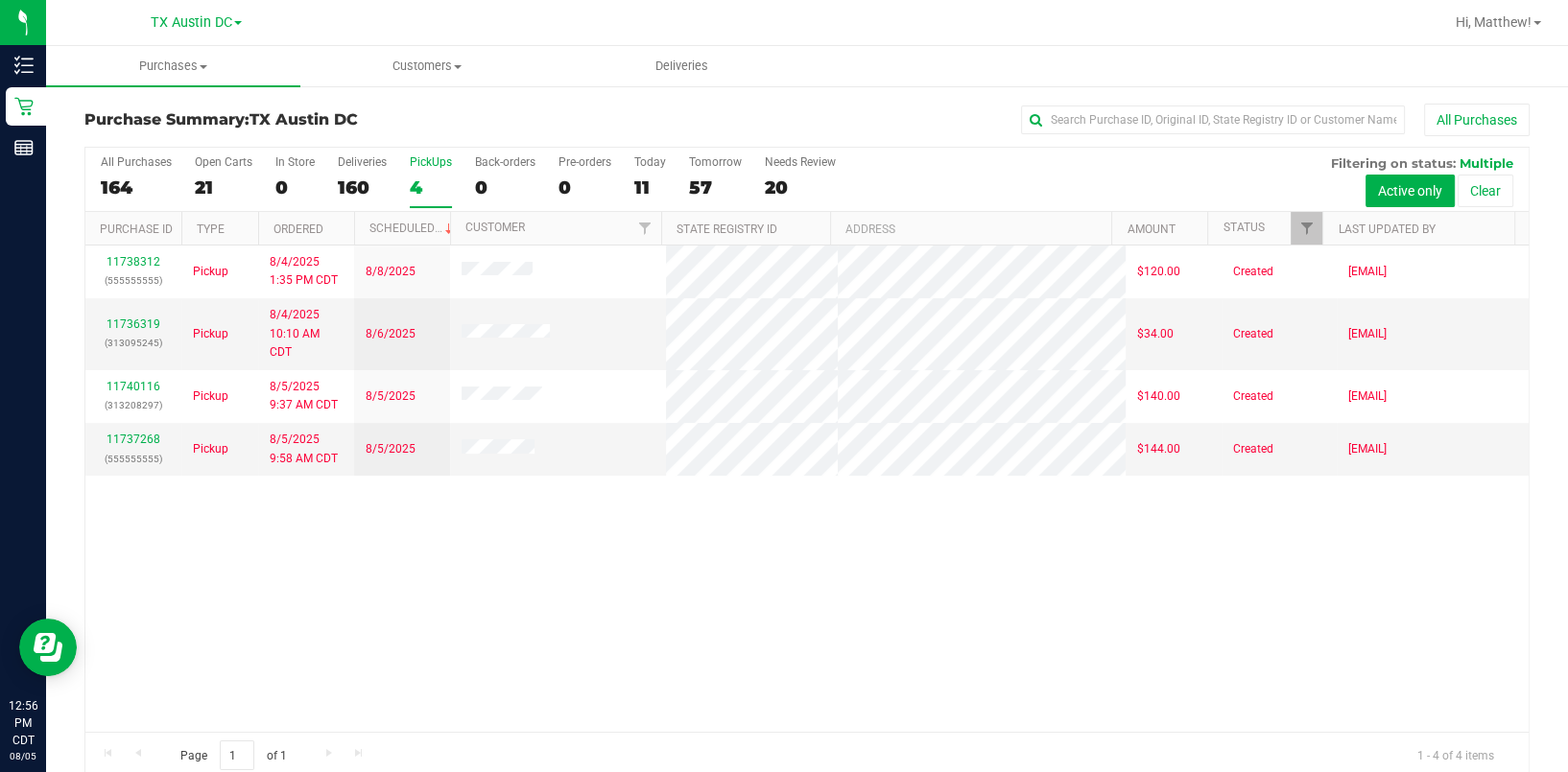 click on "[STATE] [CITY] DC   [STATE] [CITY] DC   [STATE] [CITY] Retail" at bounding box center [196, 22] 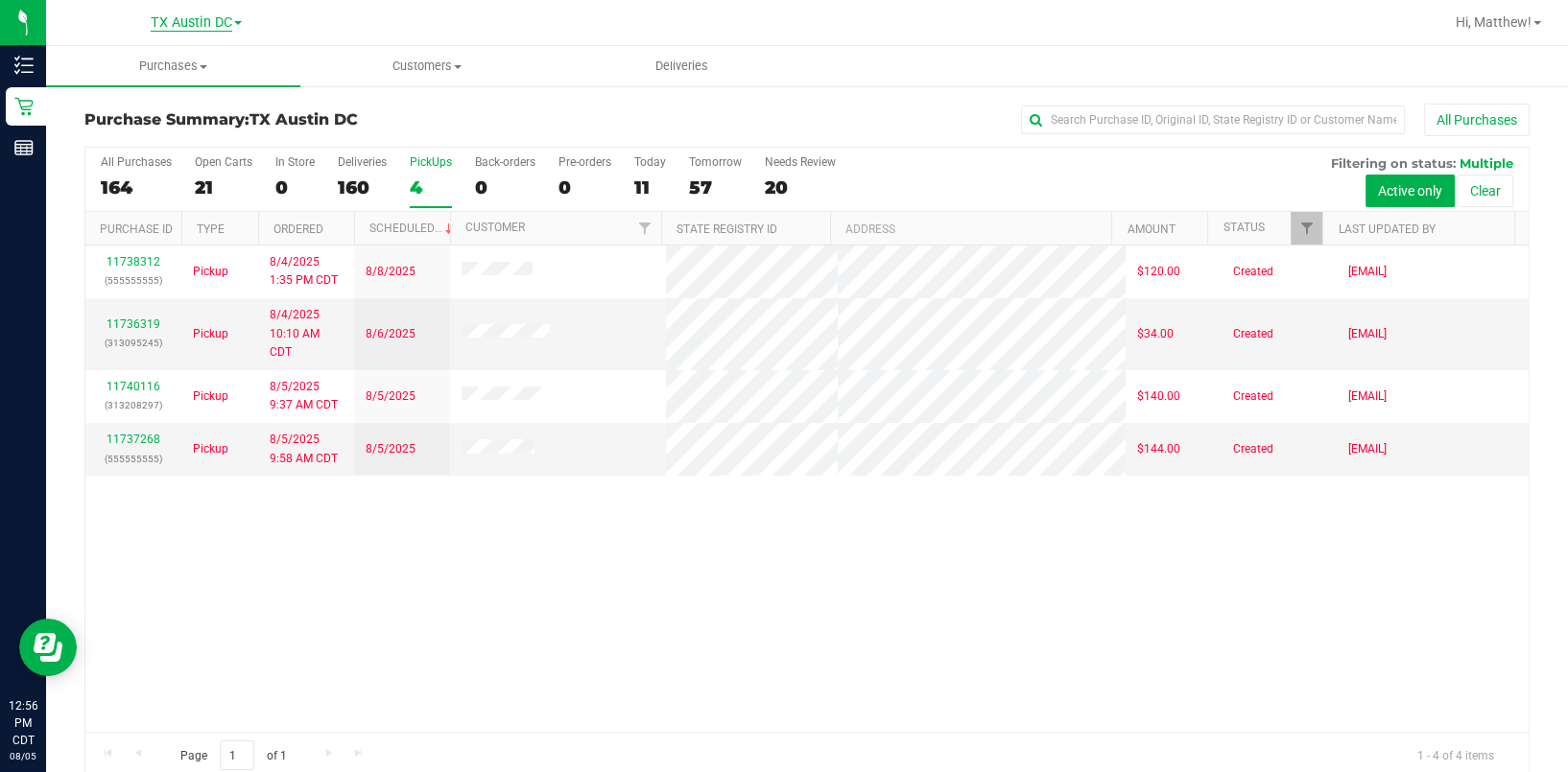 click on "TX Austin DC" at bounding box center (191, 23) 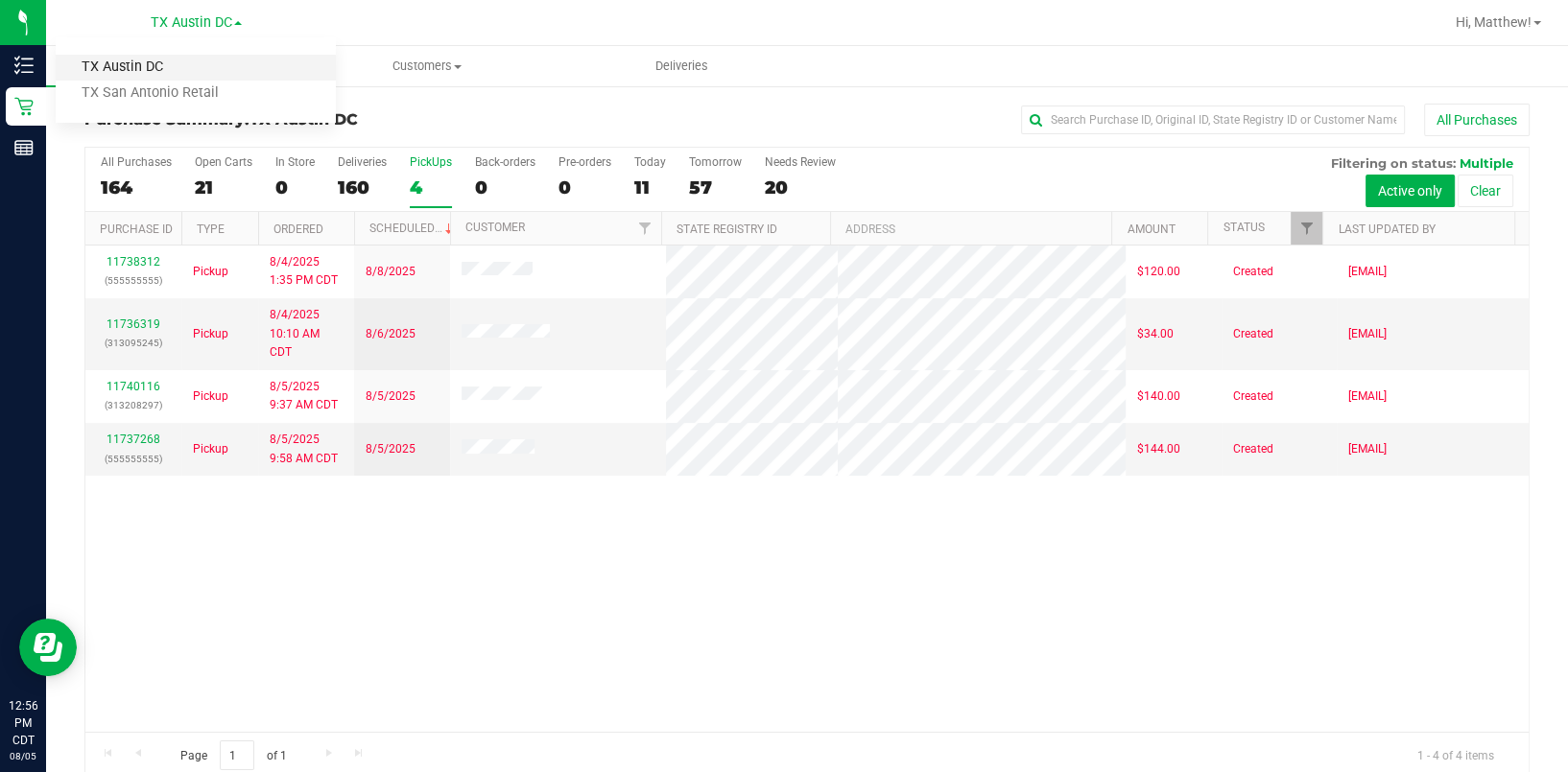 click on "TX Austin DC" at bounding box center (196, 67) 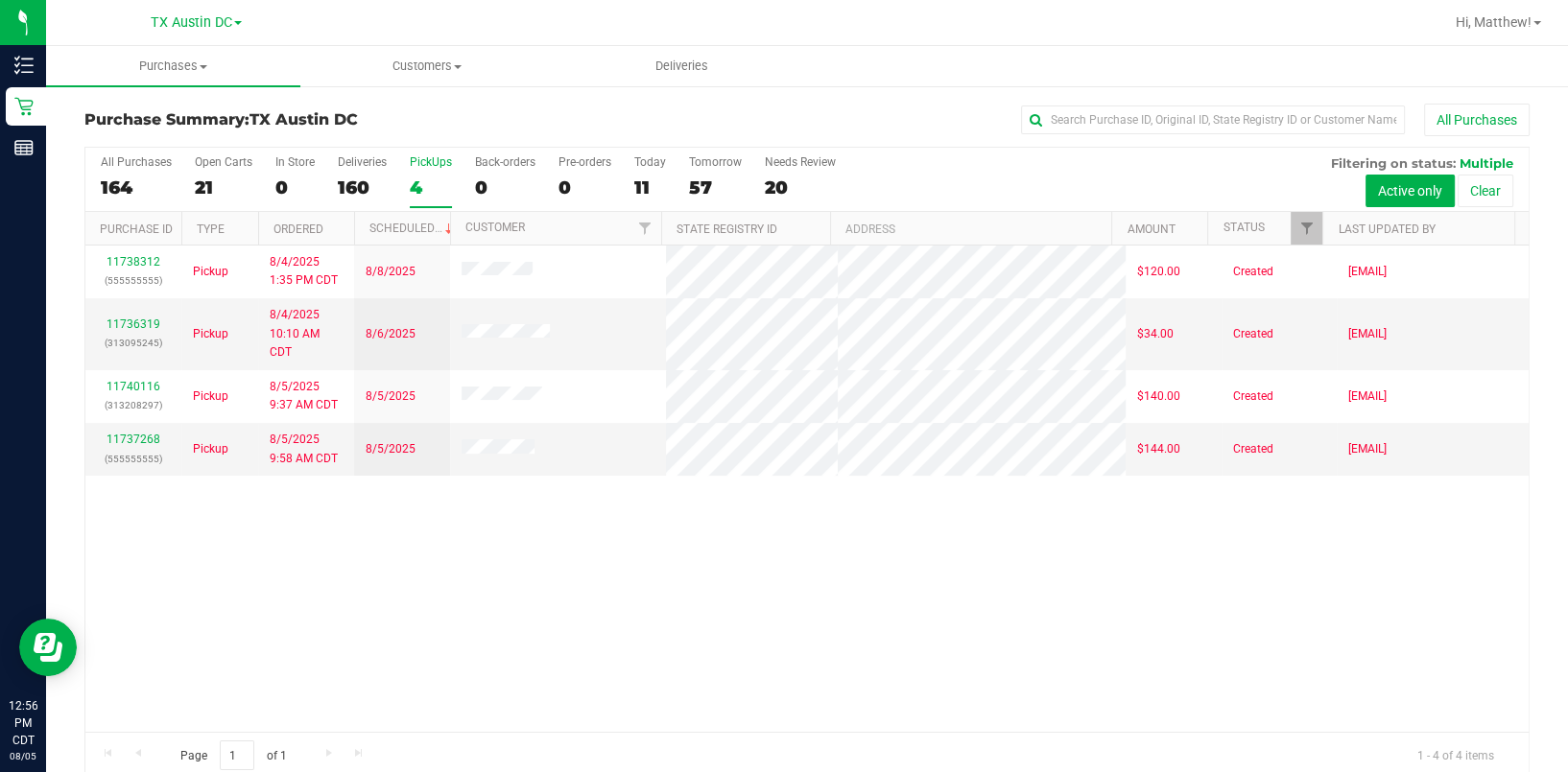 drag, startPoint x: 216, startPoint y: 18, endPoint x: 216, endPoint y: 56, distance: 38 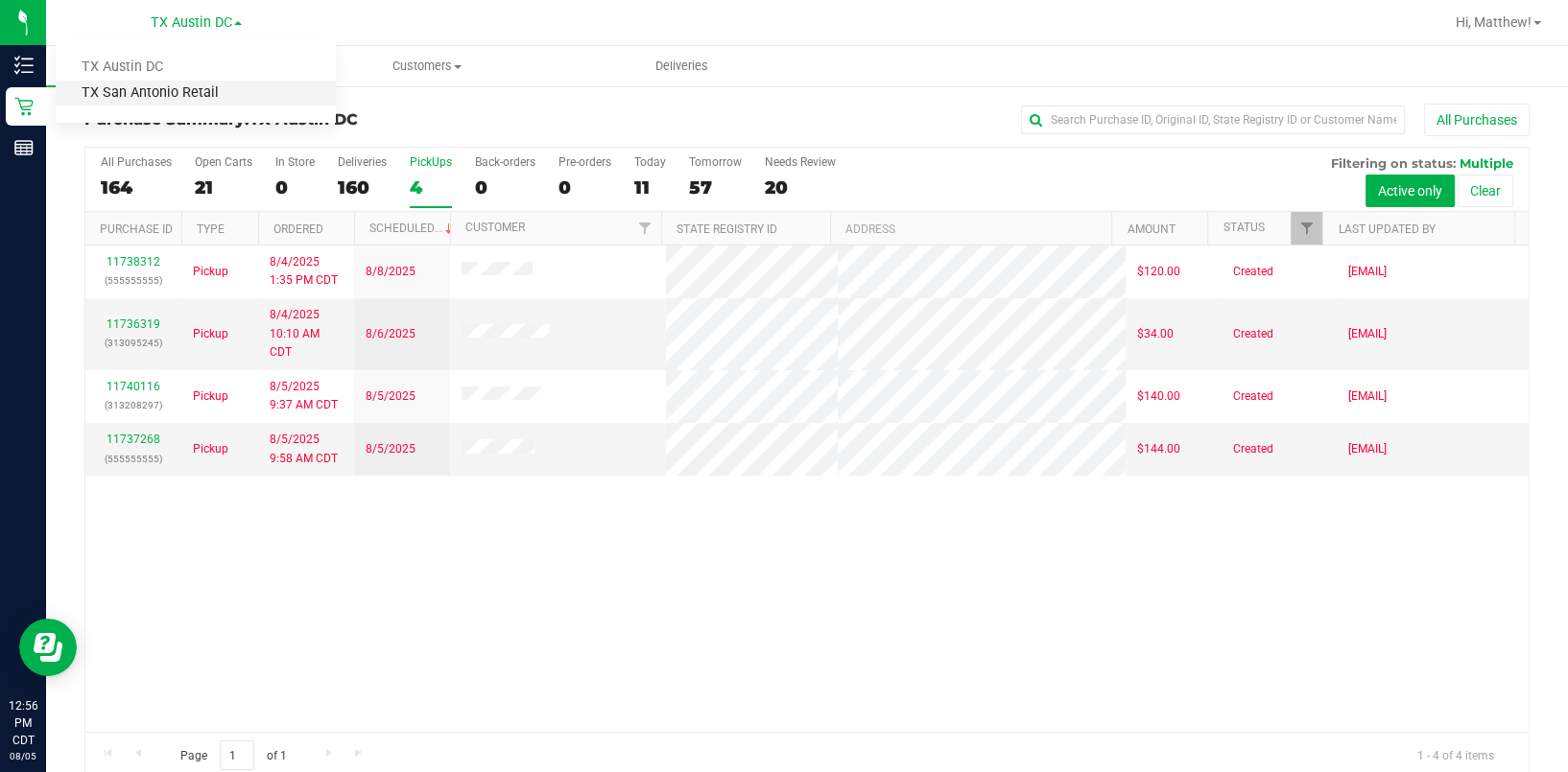 click on "TX San Antonio Retail" at bounding box center [196, 93] 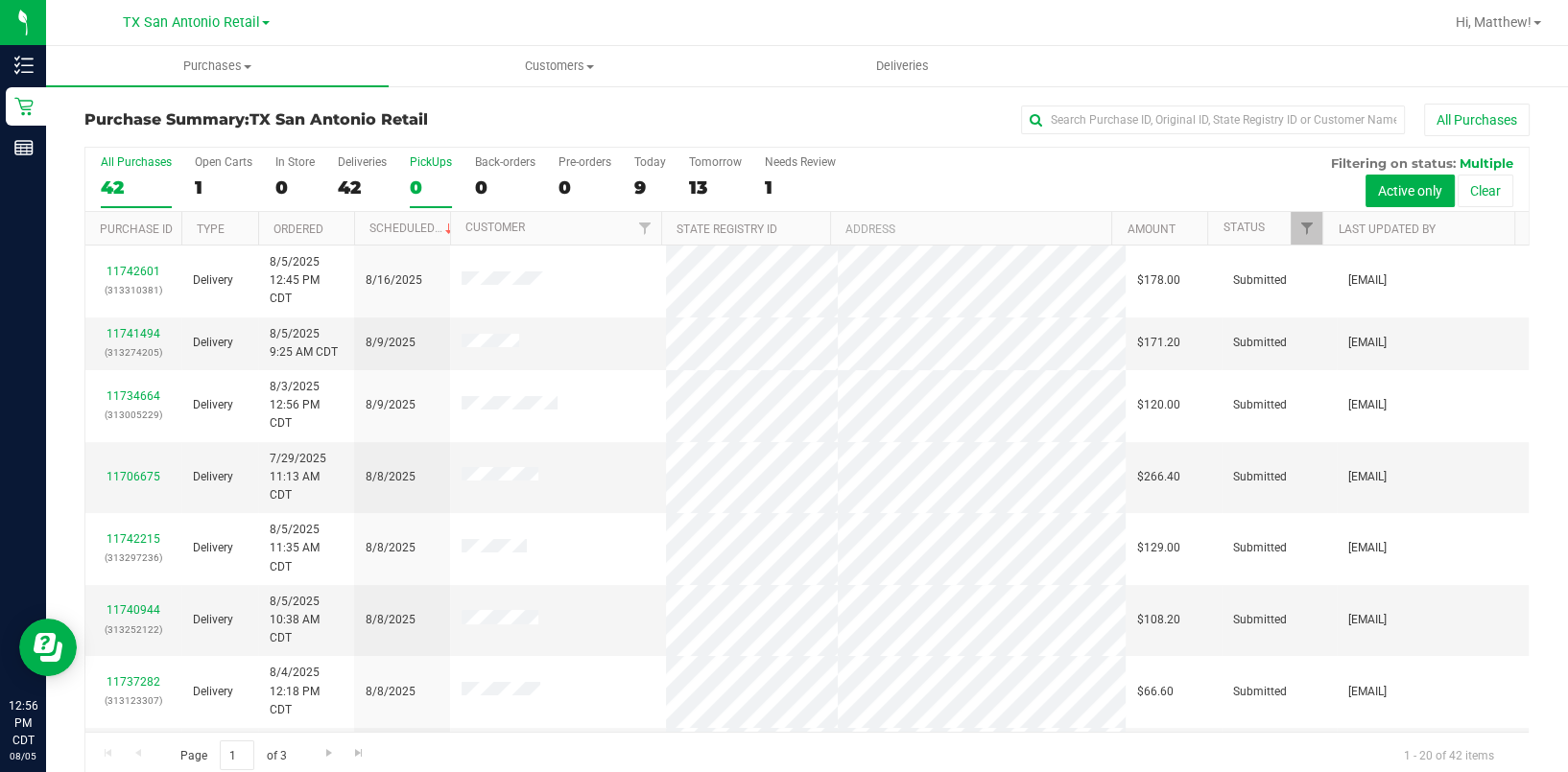 click on "0" at bounding box center (431, 187) 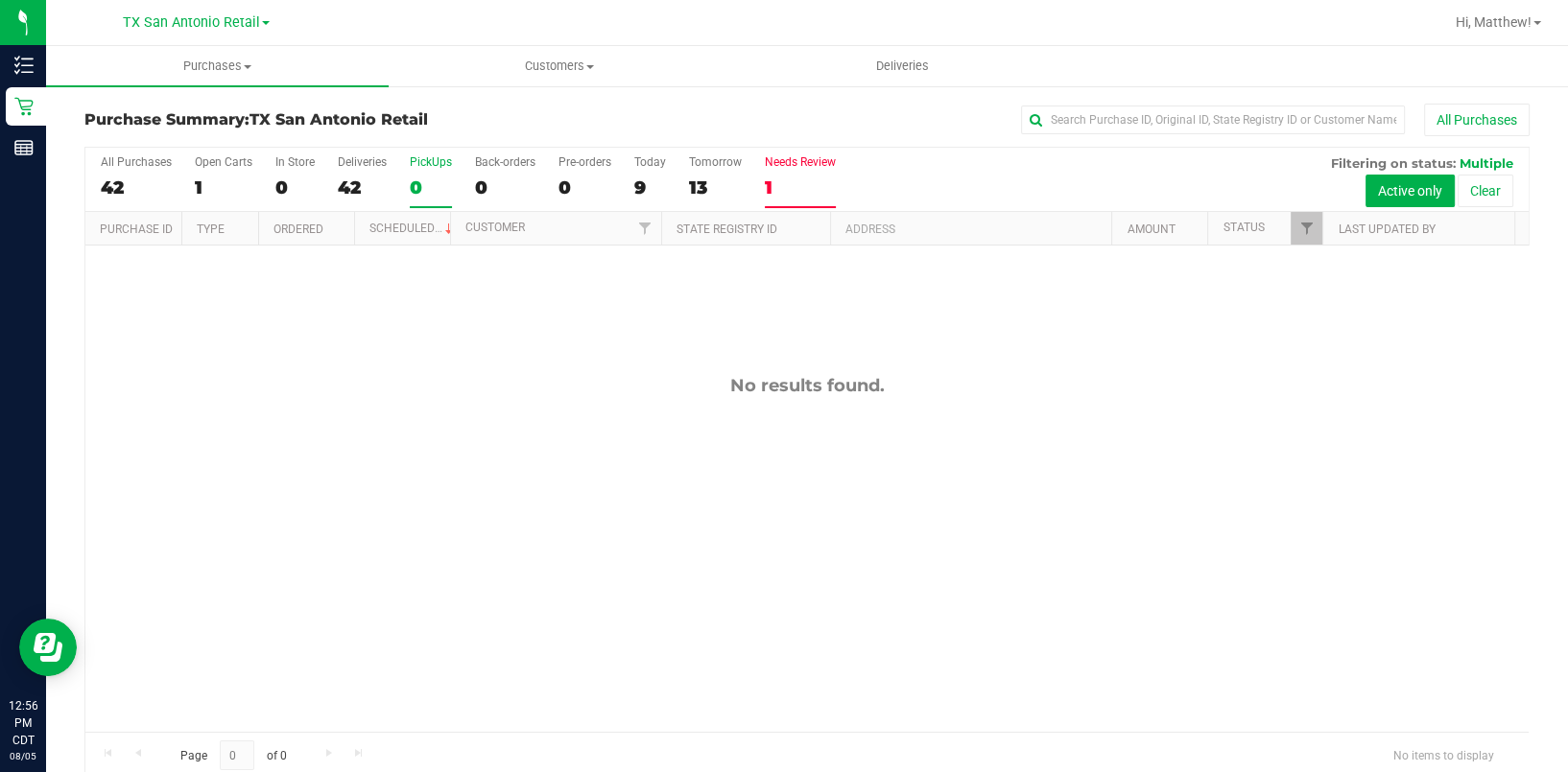 click on "1" at bounding box center [800, 187] 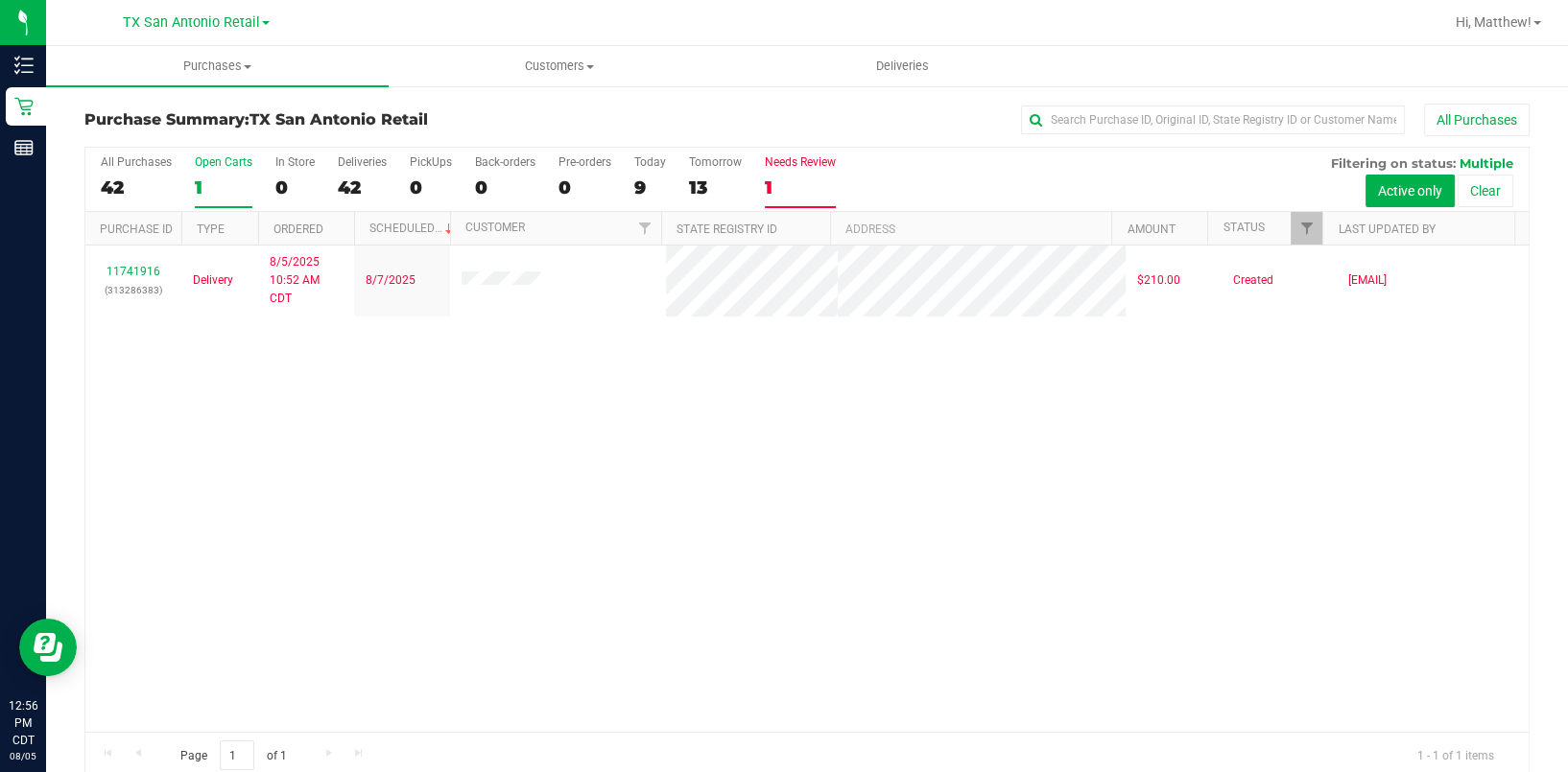 click on "Open Carts
1" at bounding box center [224, 181] 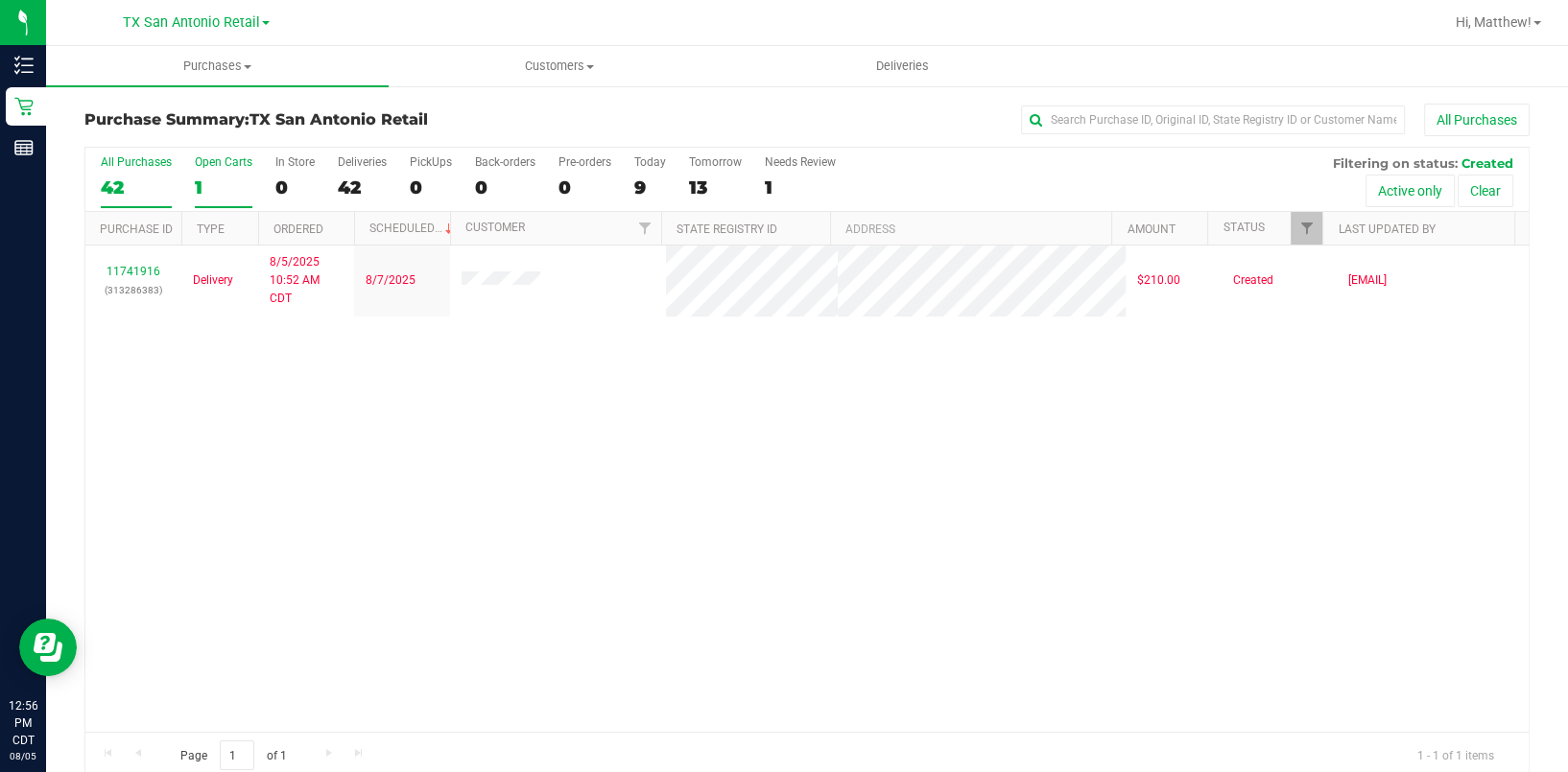 click on "All Purchases
[NUMBER]" at bounding box center (136, 181) 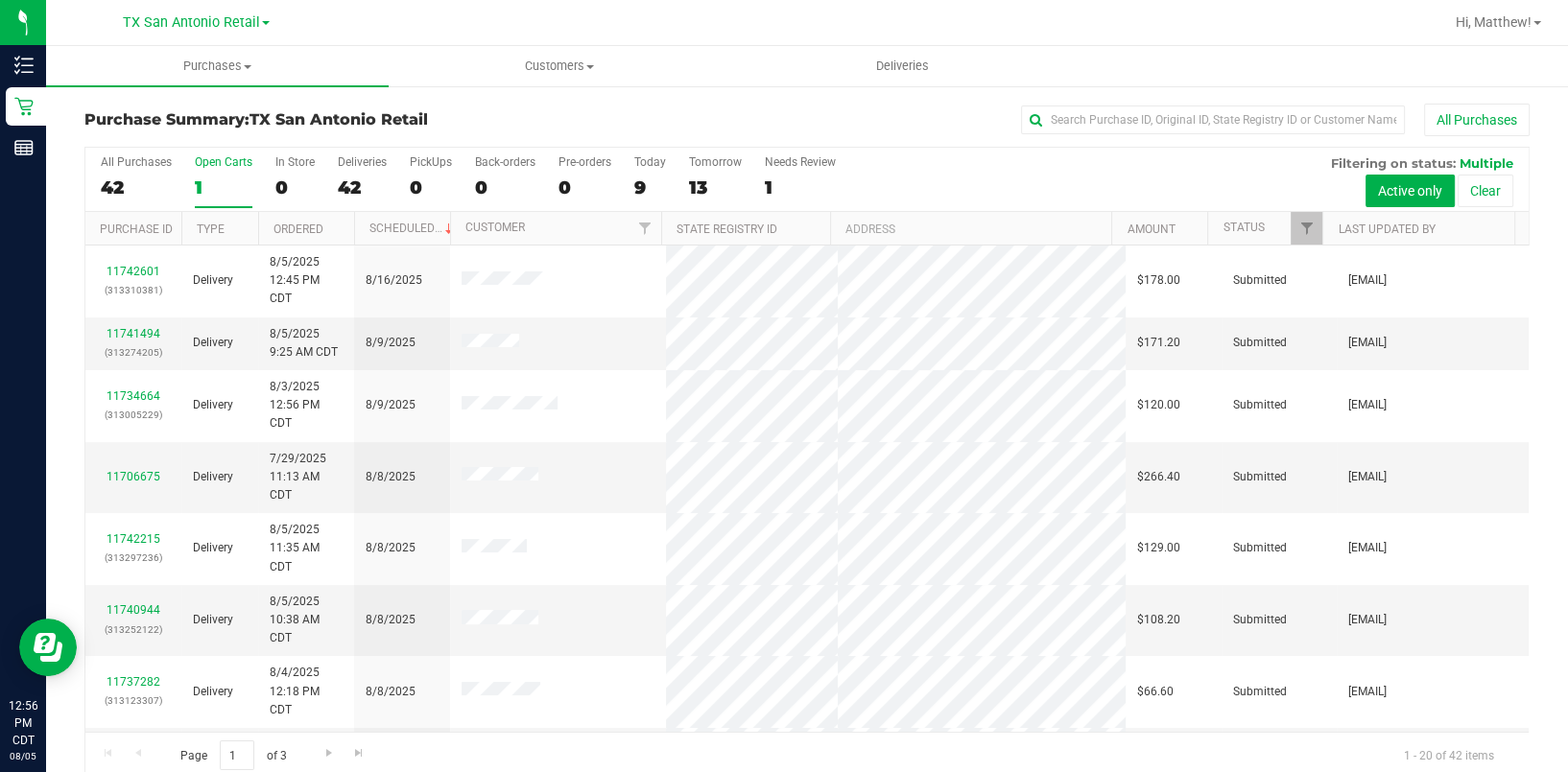 click on "All Purchases
[NUMBER]
Open Carts
[NUMBER]
In Store
[NUMBER]
Deliveries
[NUMBER]
PickUps
[NUMBER]
Back-orders
[NUMBER]
Pre-orders
[NUMBER]
Today
[NUMBER]
Tomorrow
[NUMBER]" at bounding box center [807, 179] 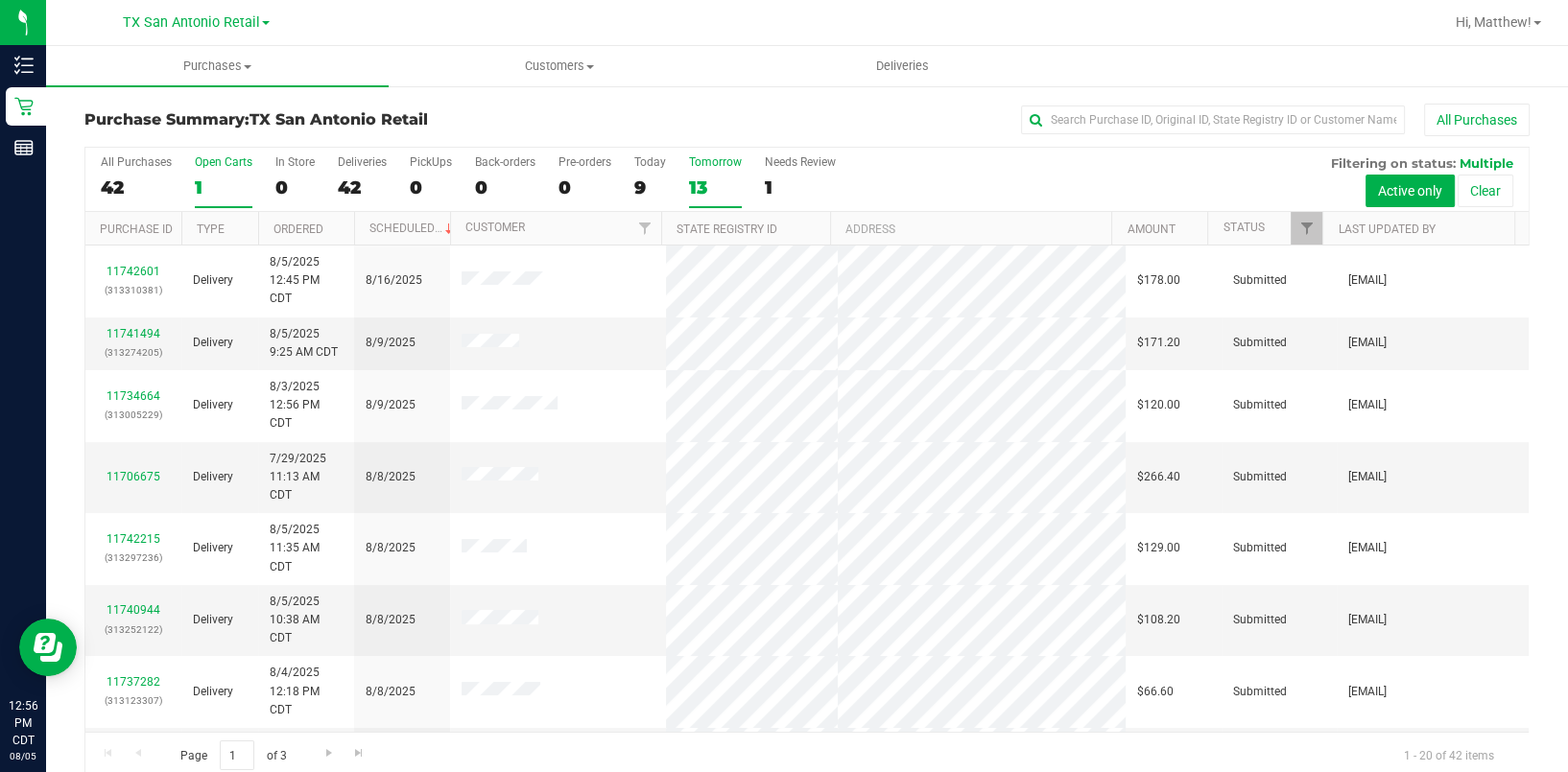 click on "13" at bounding box center [715, 187] 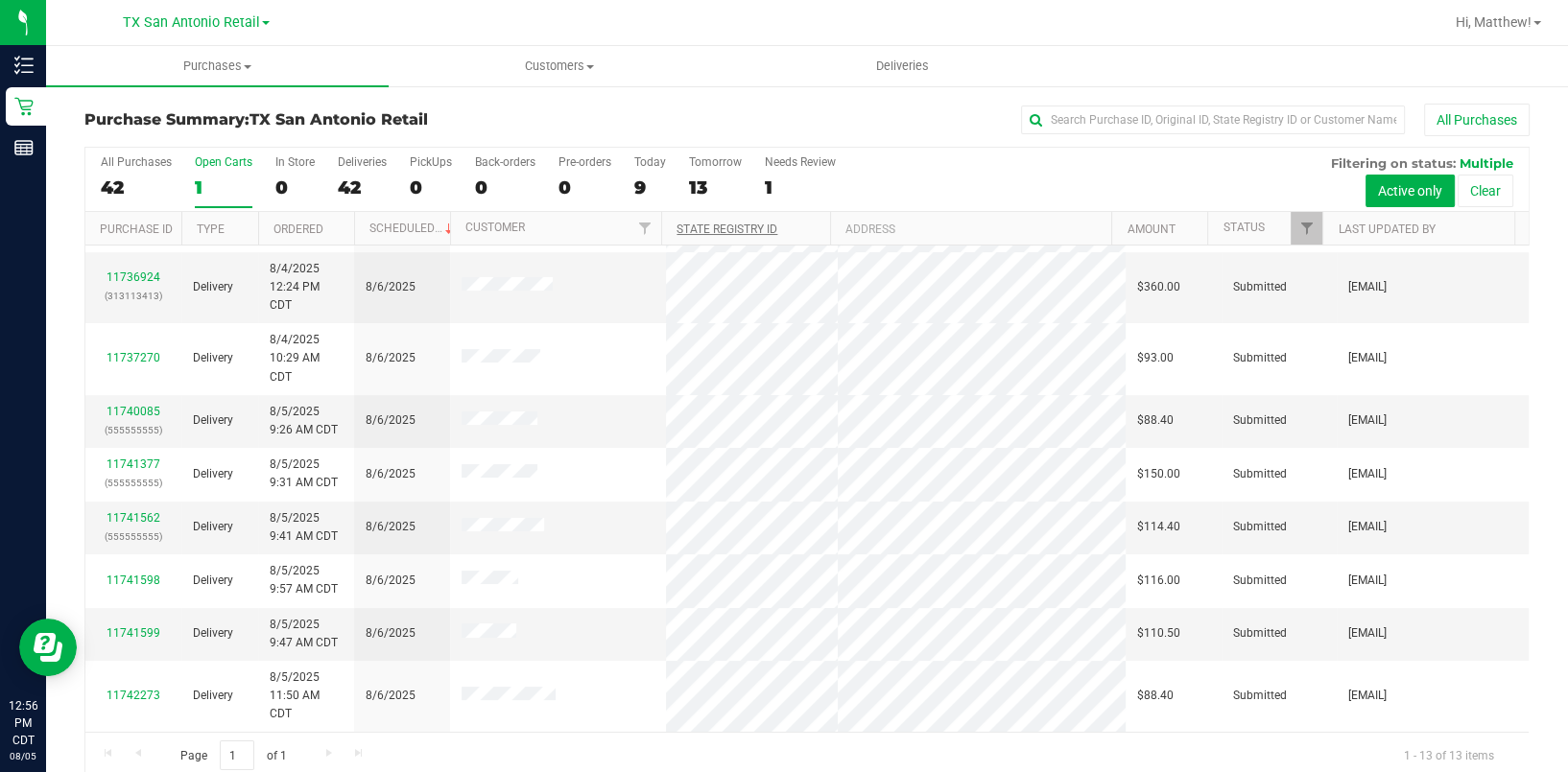 scroll, scrollTop: 348, scrollLeft: 0, axis: vertical 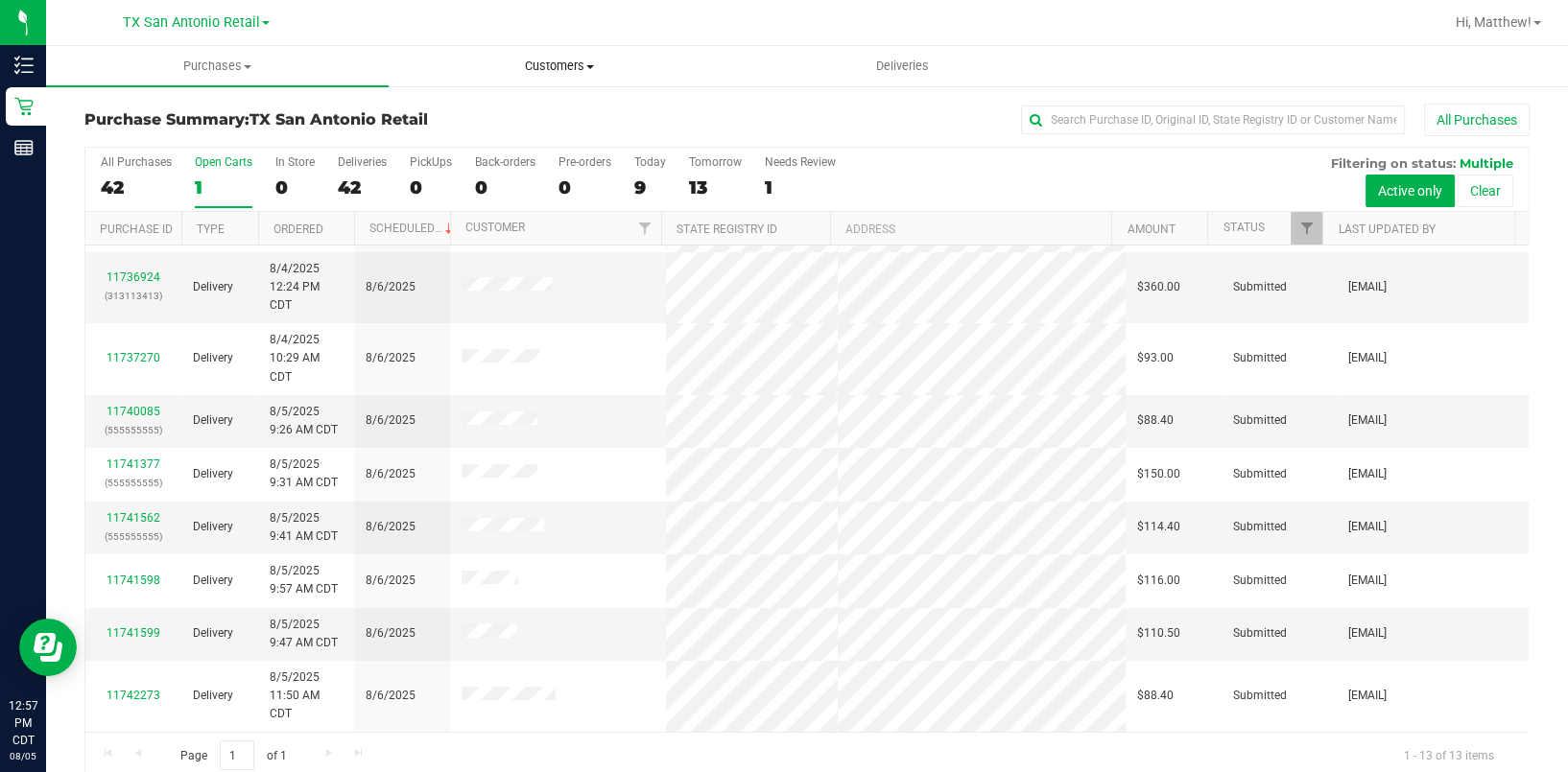 drag, startPoint x: 449, startPoint y: 58, endPoint x: 460, endPoint y: 61, distance: 11.4017543 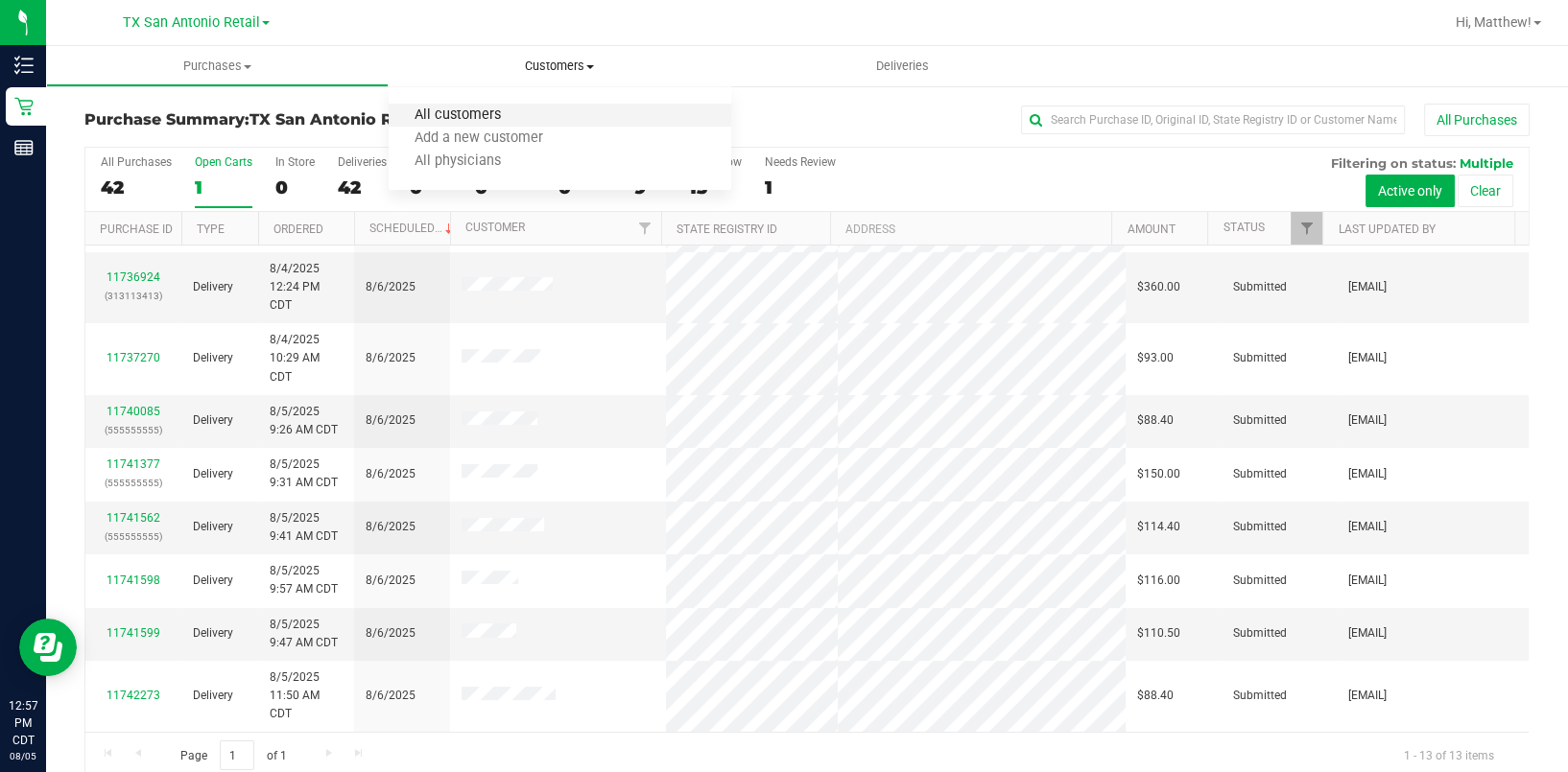 click on "All customers" at bounding box center (458, 115) 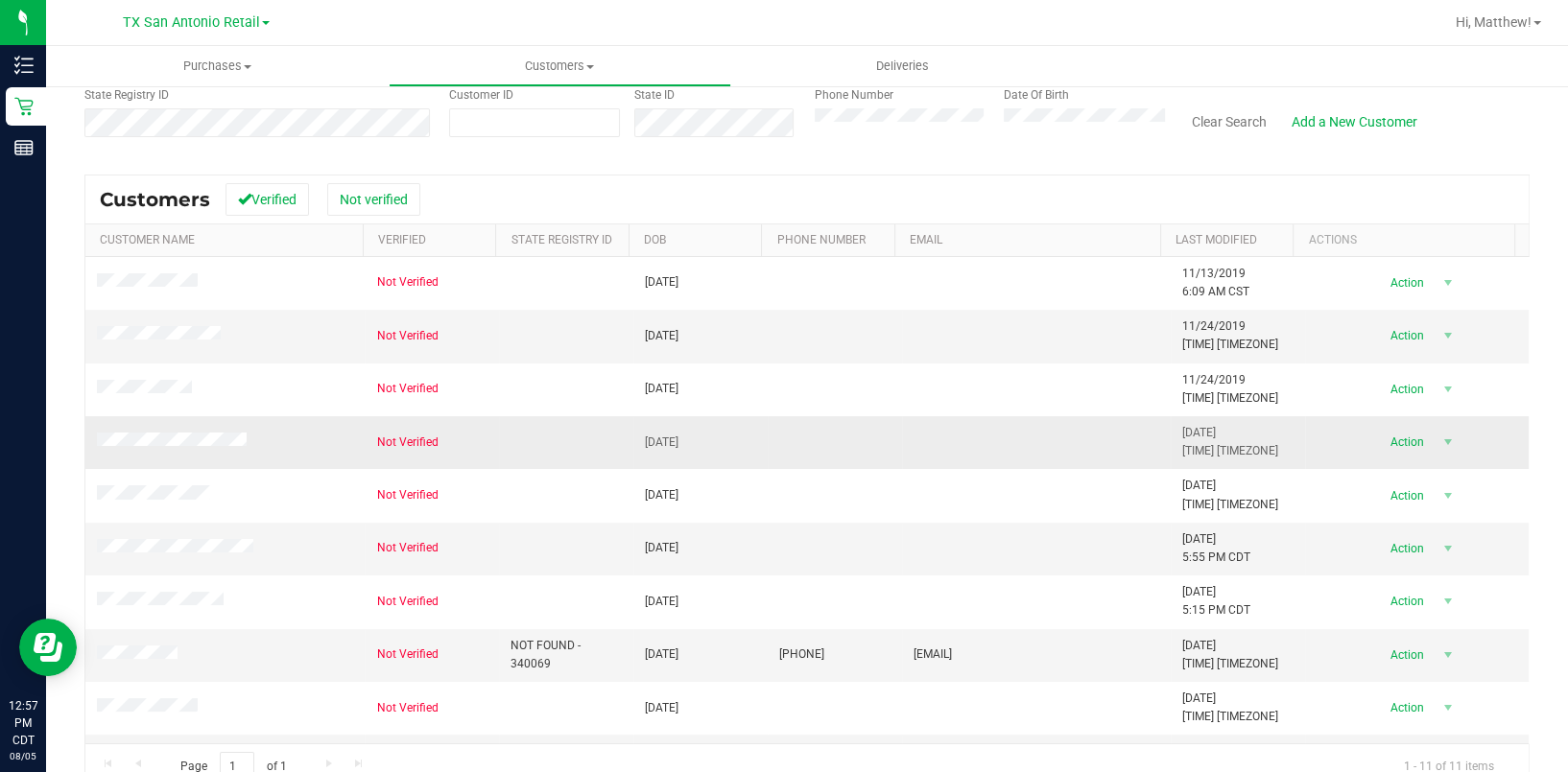 scroll, scrollTop: 208, scrollLeft: 0, axis: vertical 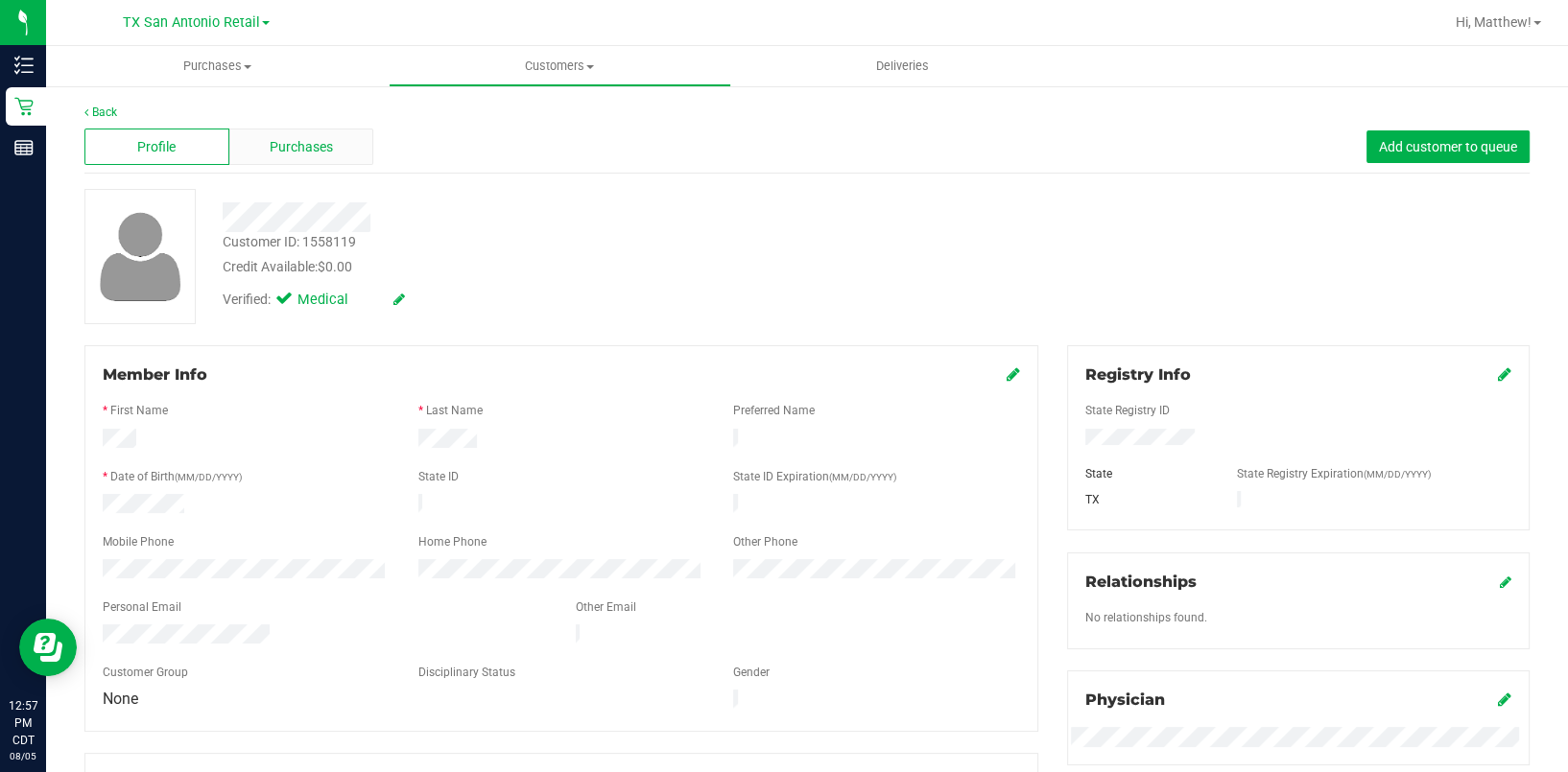 click on "Purchases" at bounding box center [301, 147] 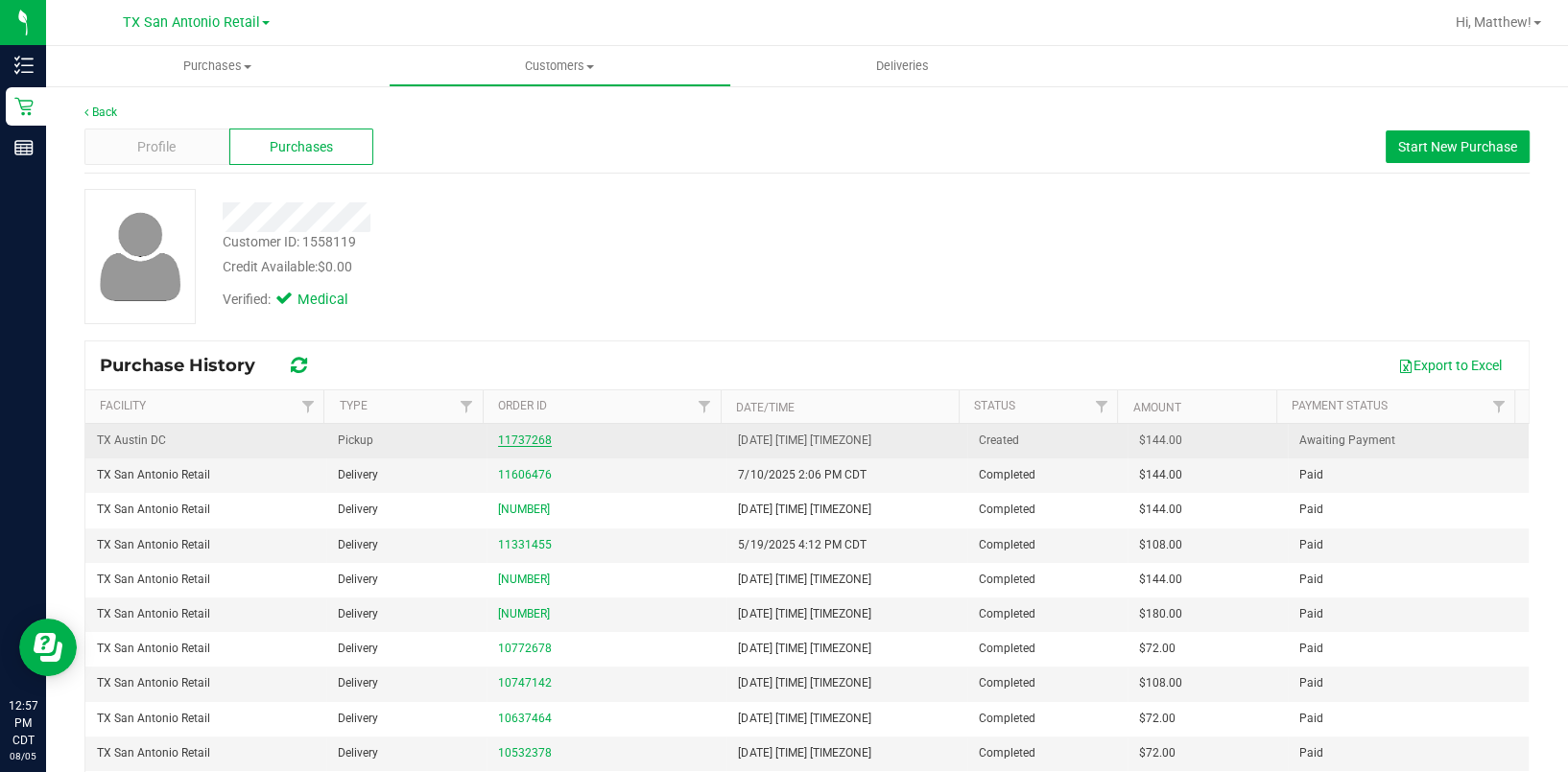 click on "11737268" at bounding box center [525, 440] 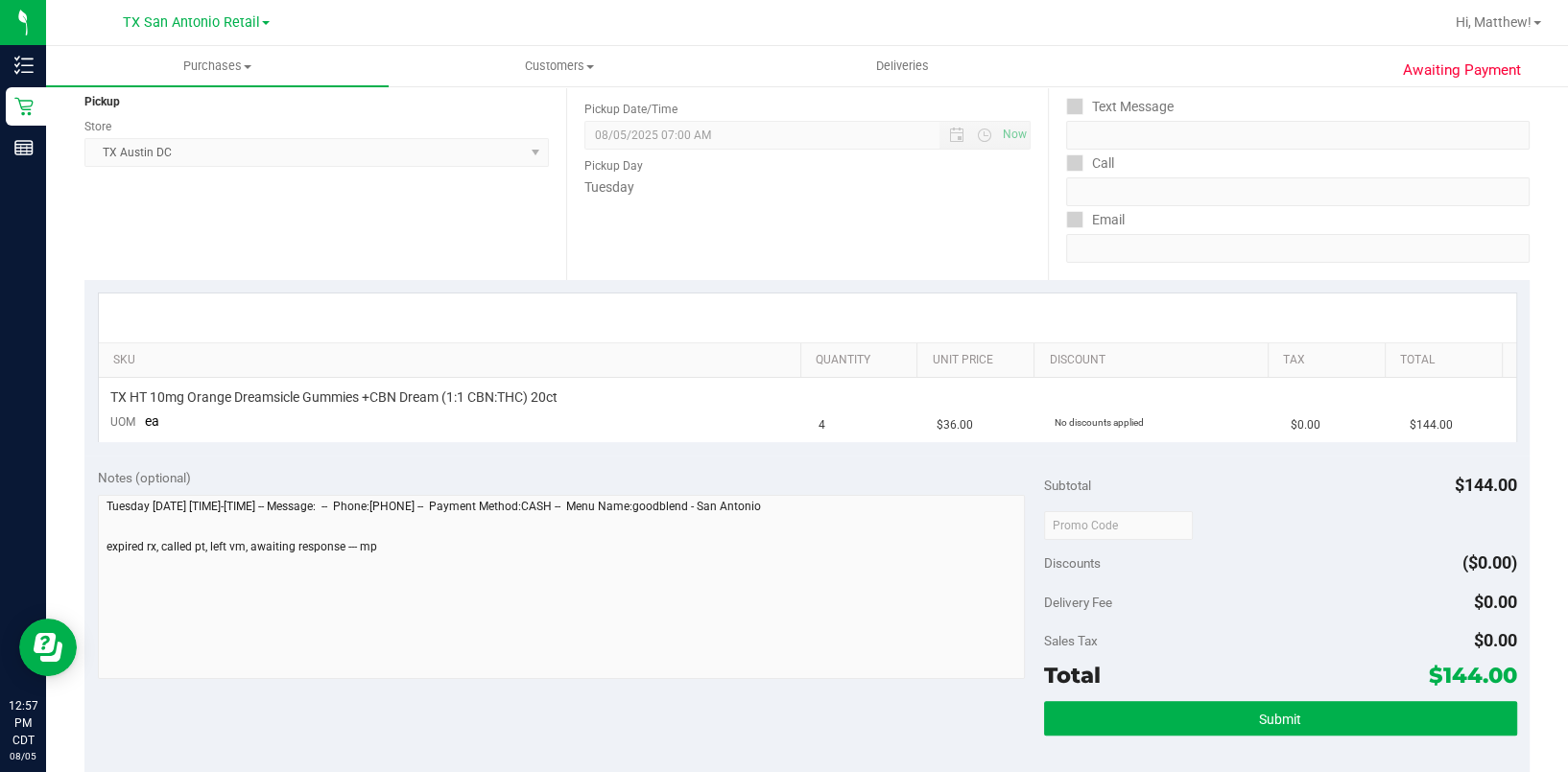 scroll, scrollTop: 0, scrollLeft: 0, axis: both 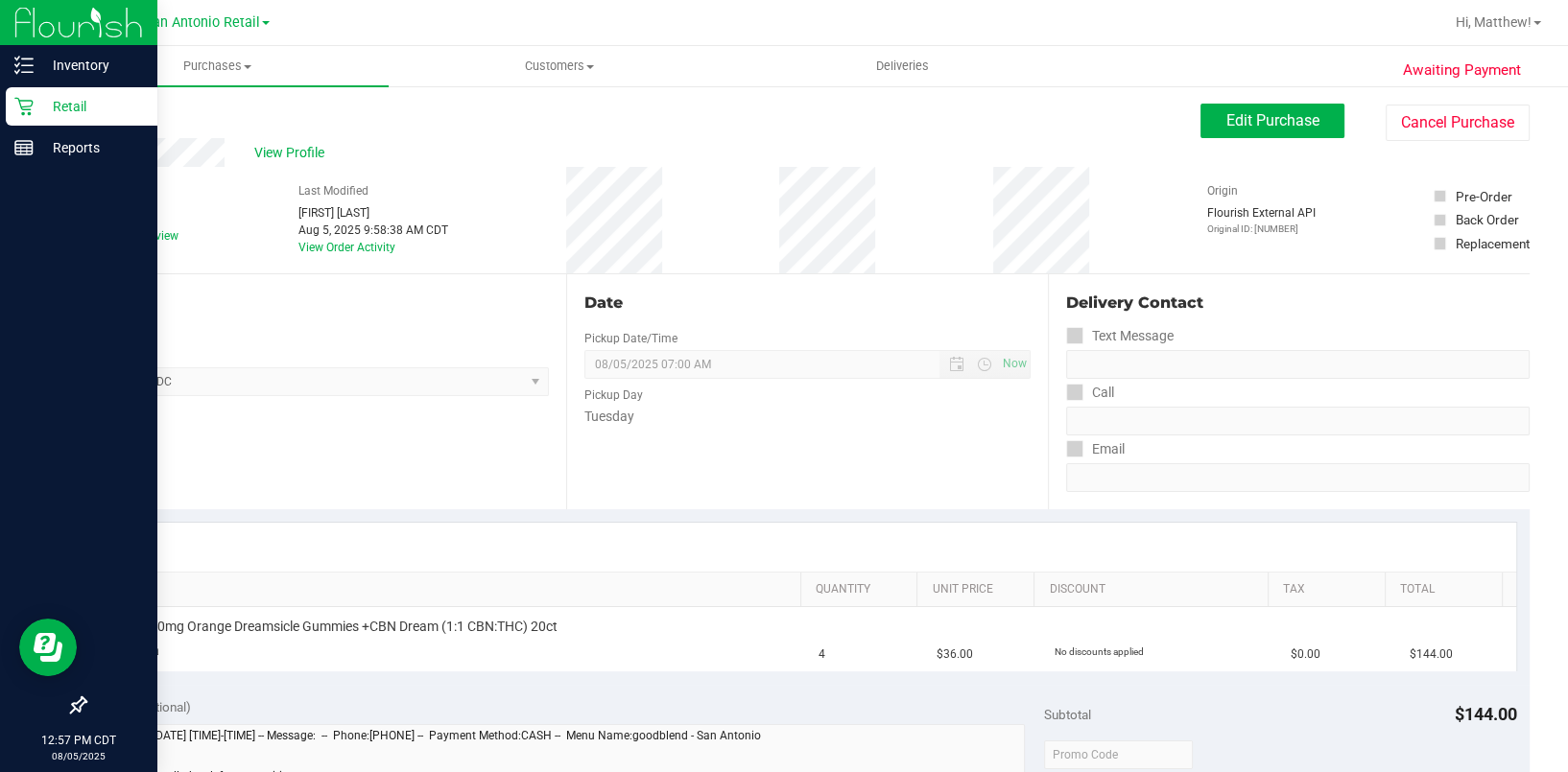 click on "Retail" at bounding box center [91, 106] 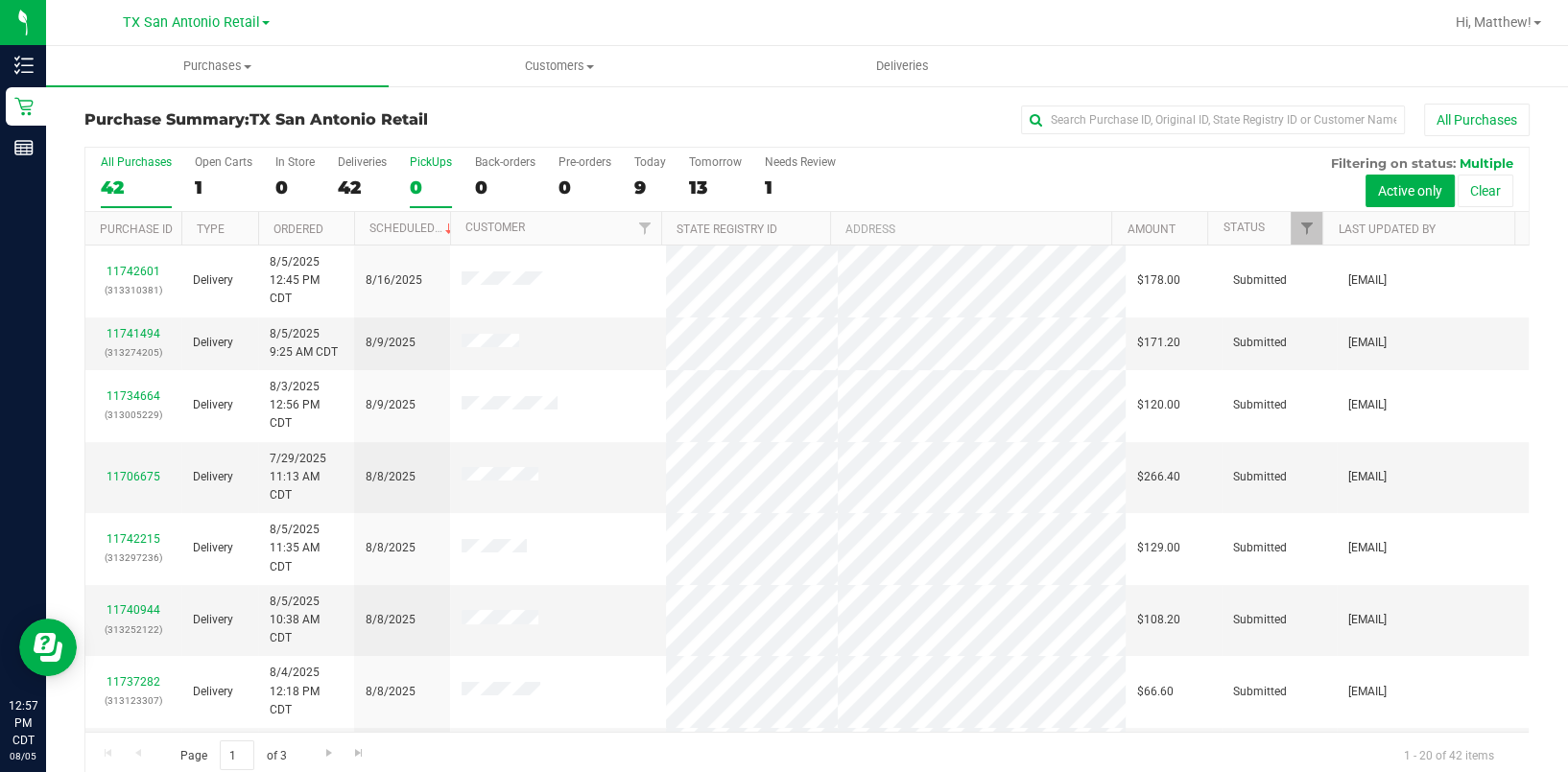 click on "PickUps" at bounding box center (431, 162) 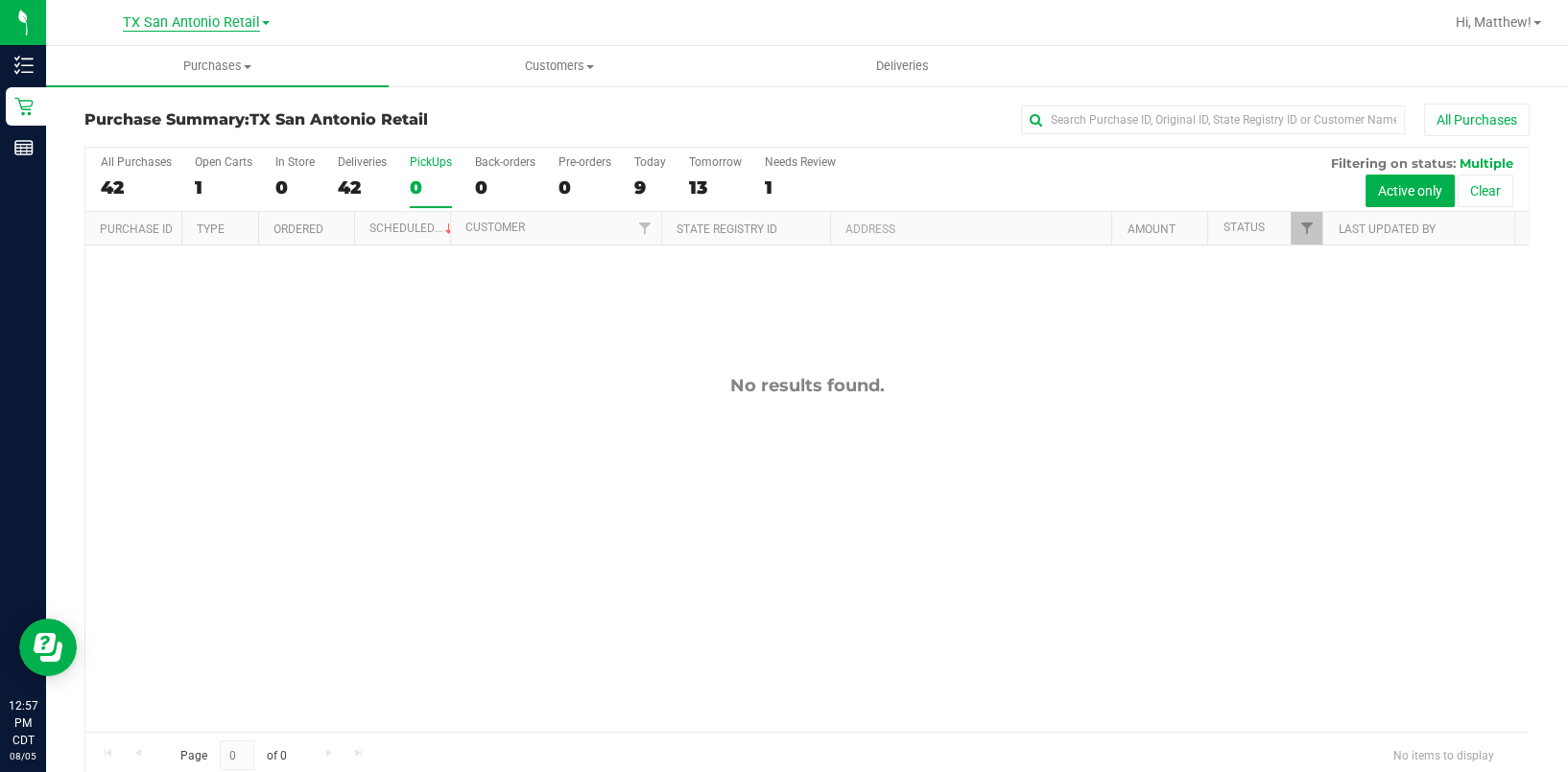 click on "TX San Antonio Retail" at bounding box center [191, 23] 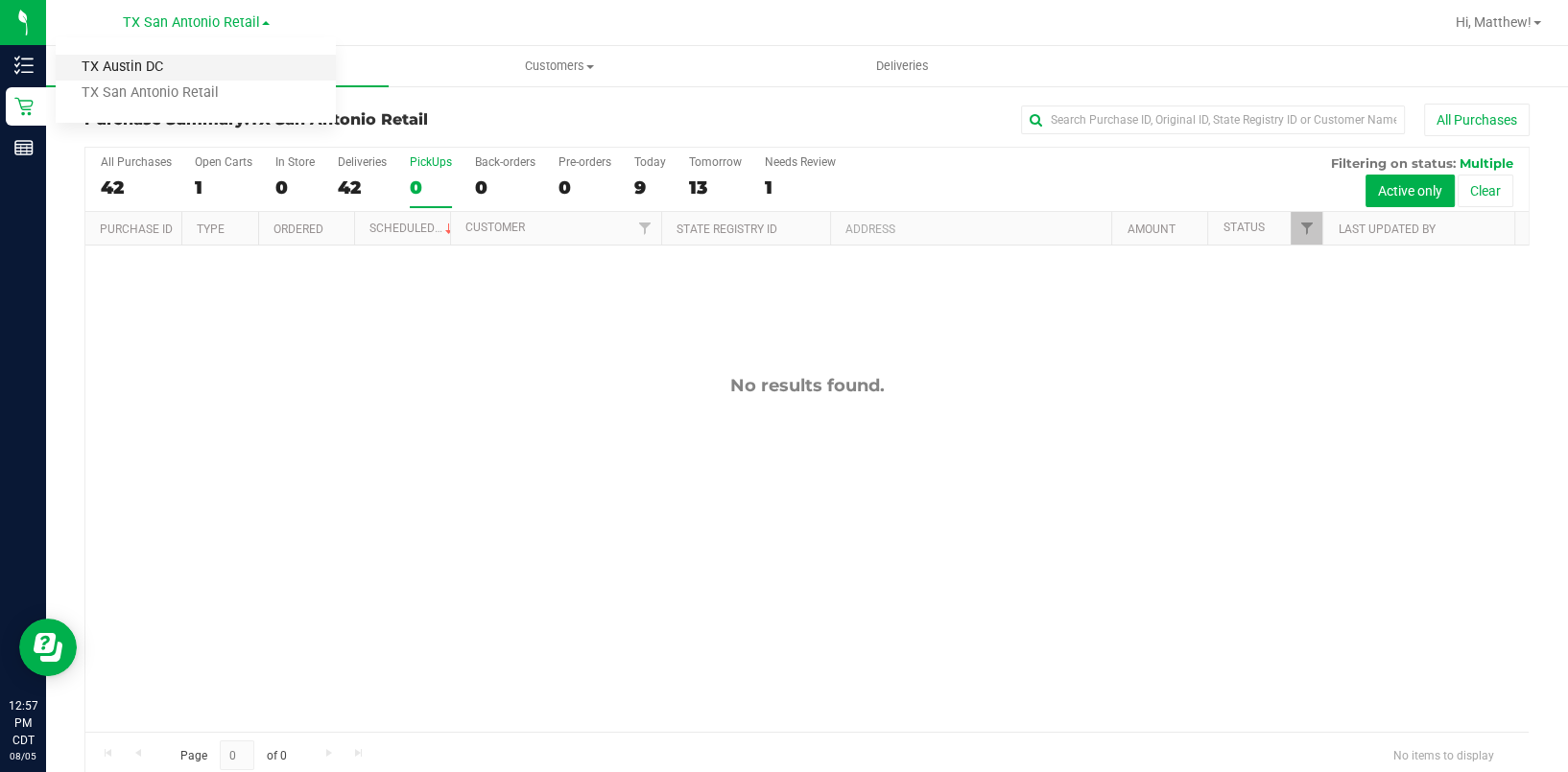 click on "TX Austin DC" at bounding box center [196, 67] 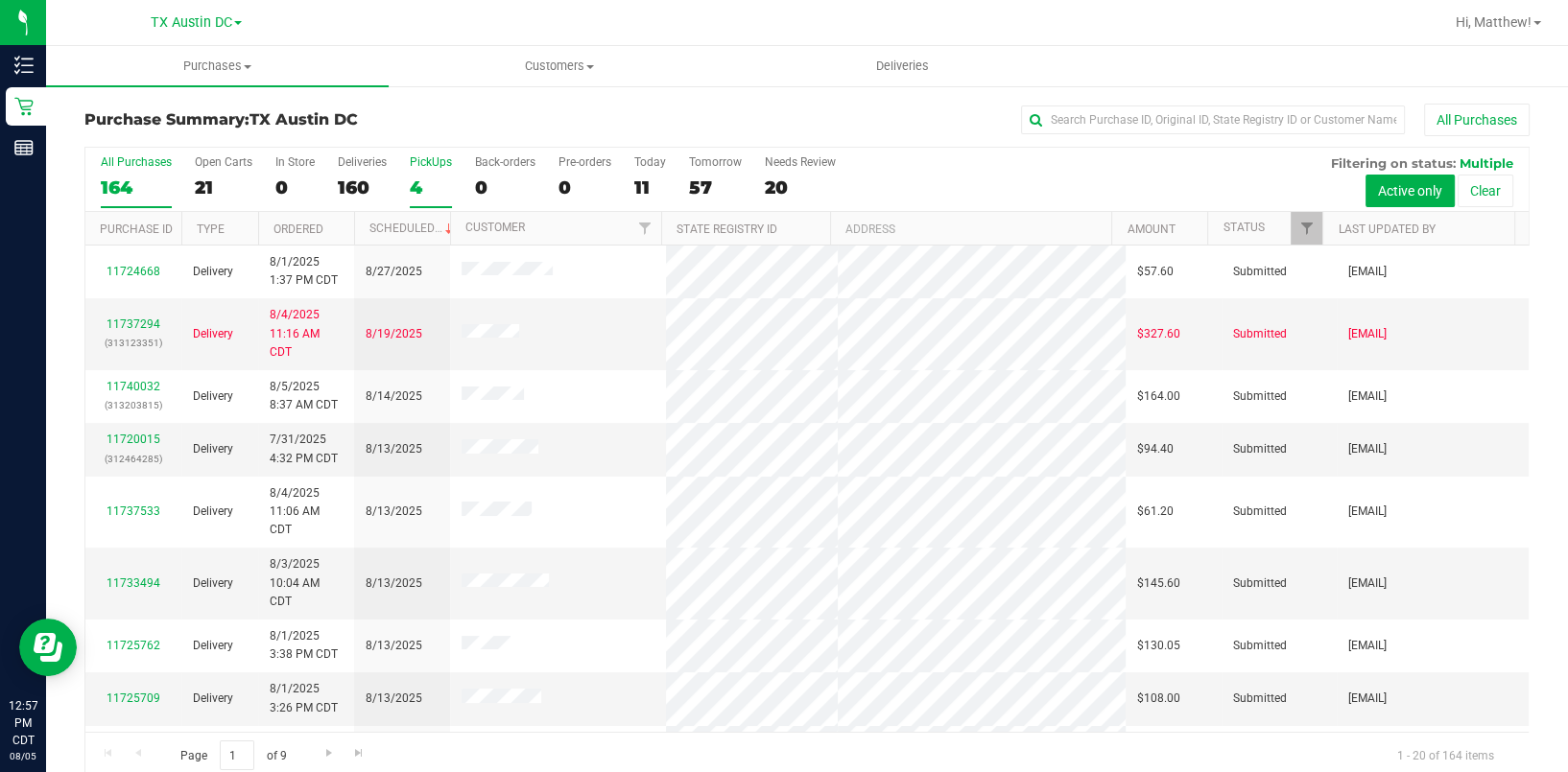click on "PickUps
4" at bounding box center [431, 181] 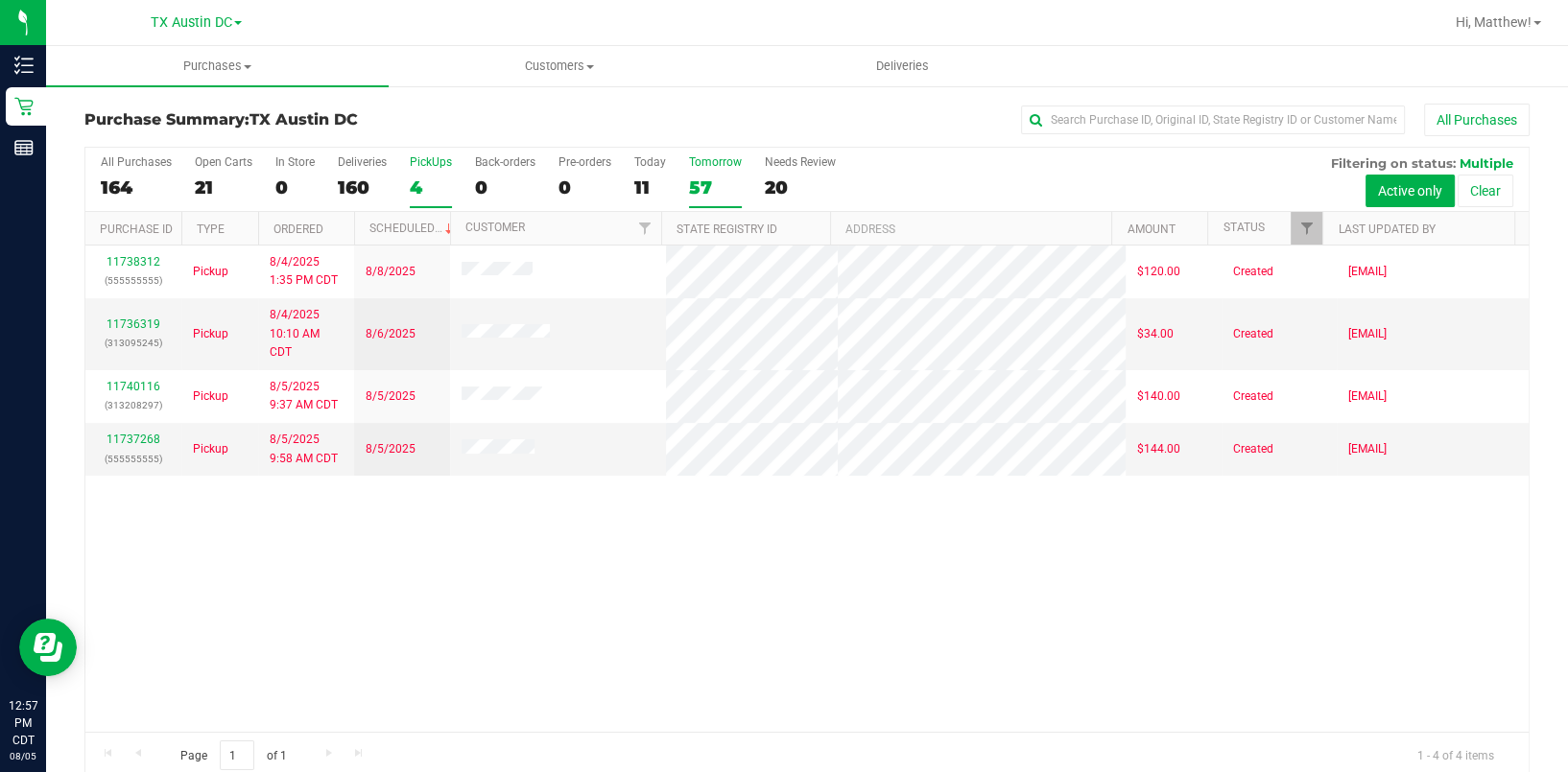 click on "Tomorrow
[NUMBER]" at bounding box center [715, 181] 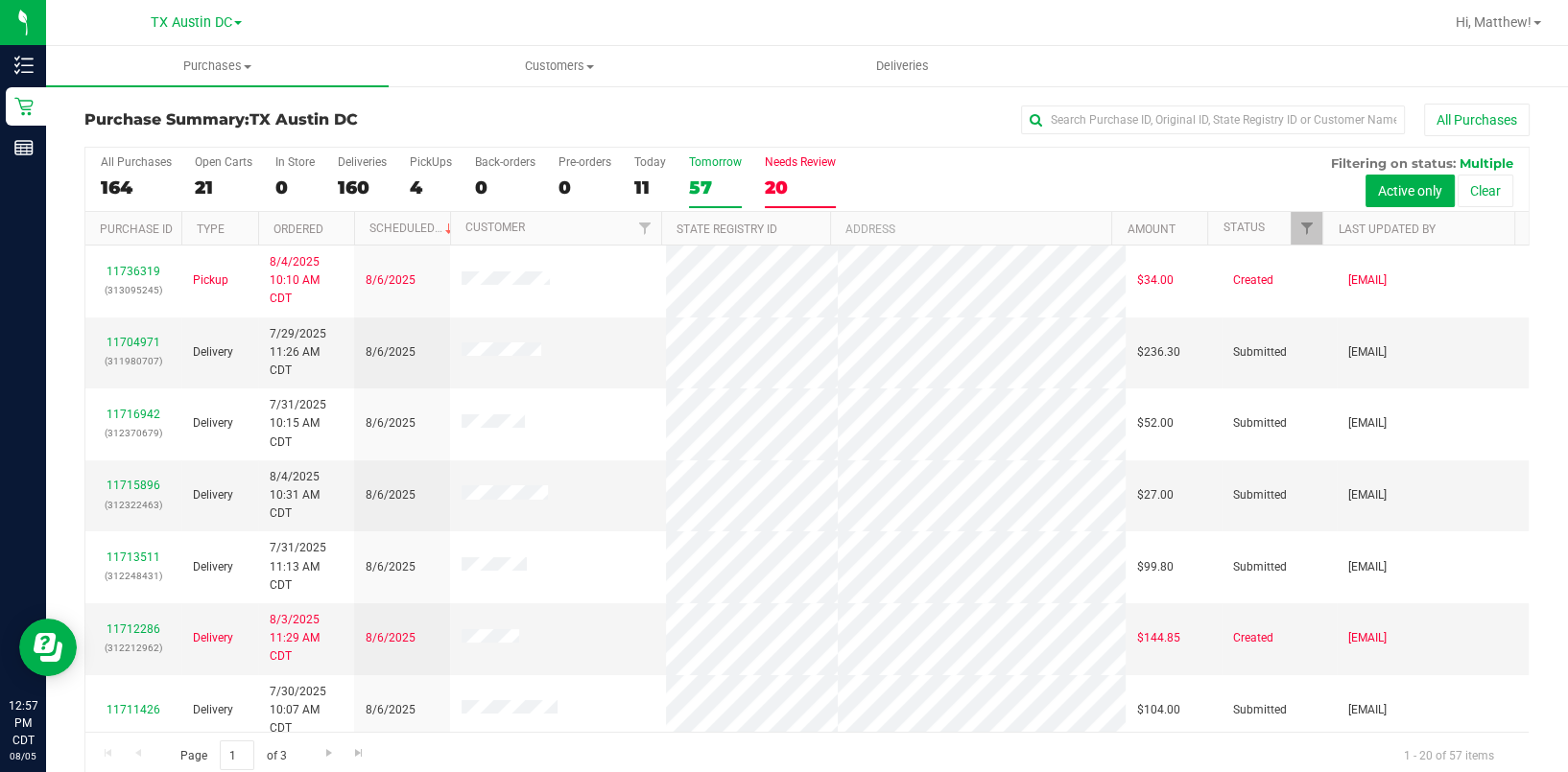 click on "20" at bounding box center (800, 187) 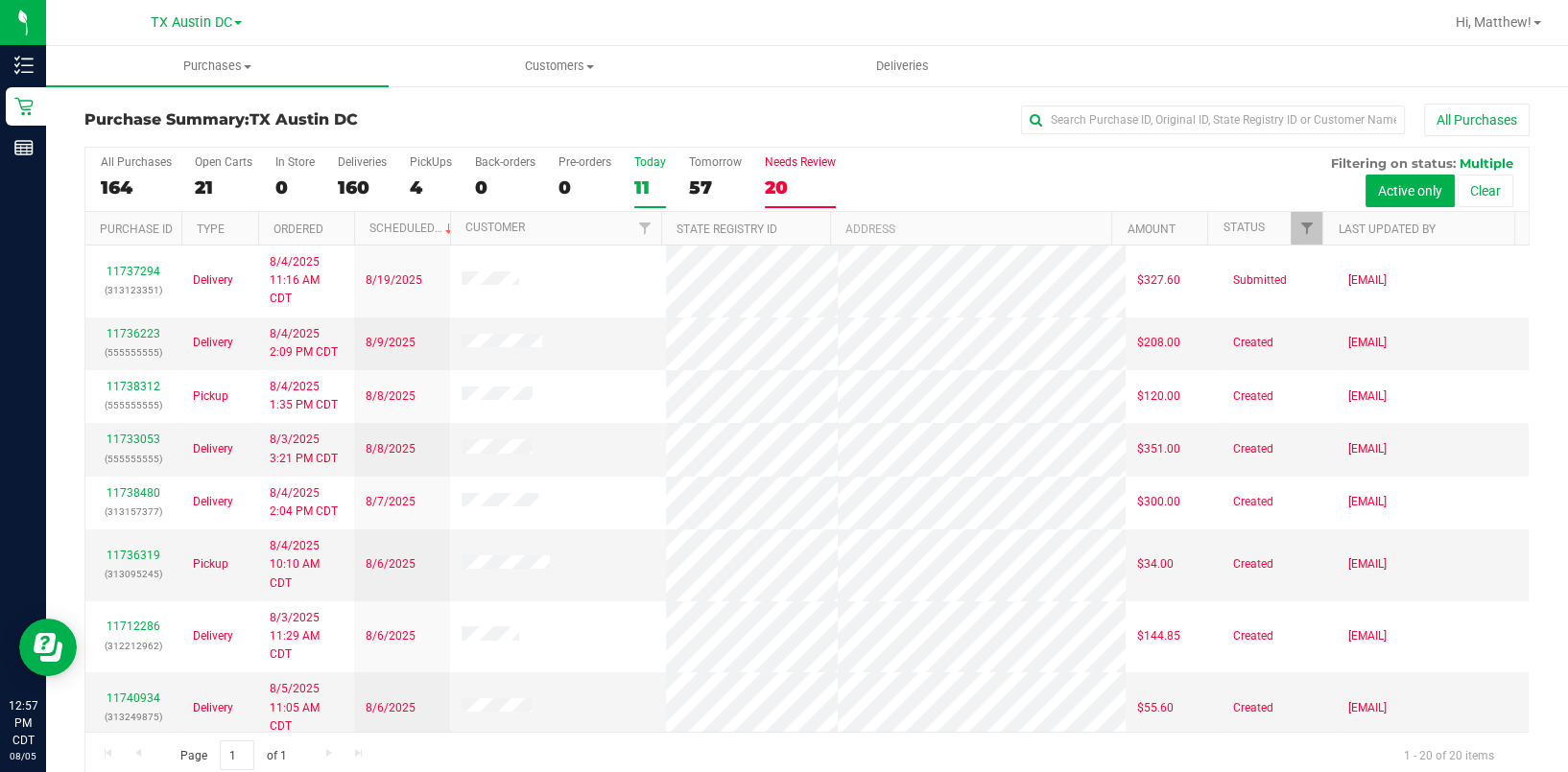 click on "All Purchases
[NUMBER]
Open Carts
[NUMBER]
In Store
[NUMBER]
Deliveries
[NUMBER]
PickUps
[NUMBER]
Back-orders
[NUMBER]
Pre-orders
[NUMBER]
Today
[NUMBER]
Tomorrow
[NUMBER]" at bounding box center [807, 155] 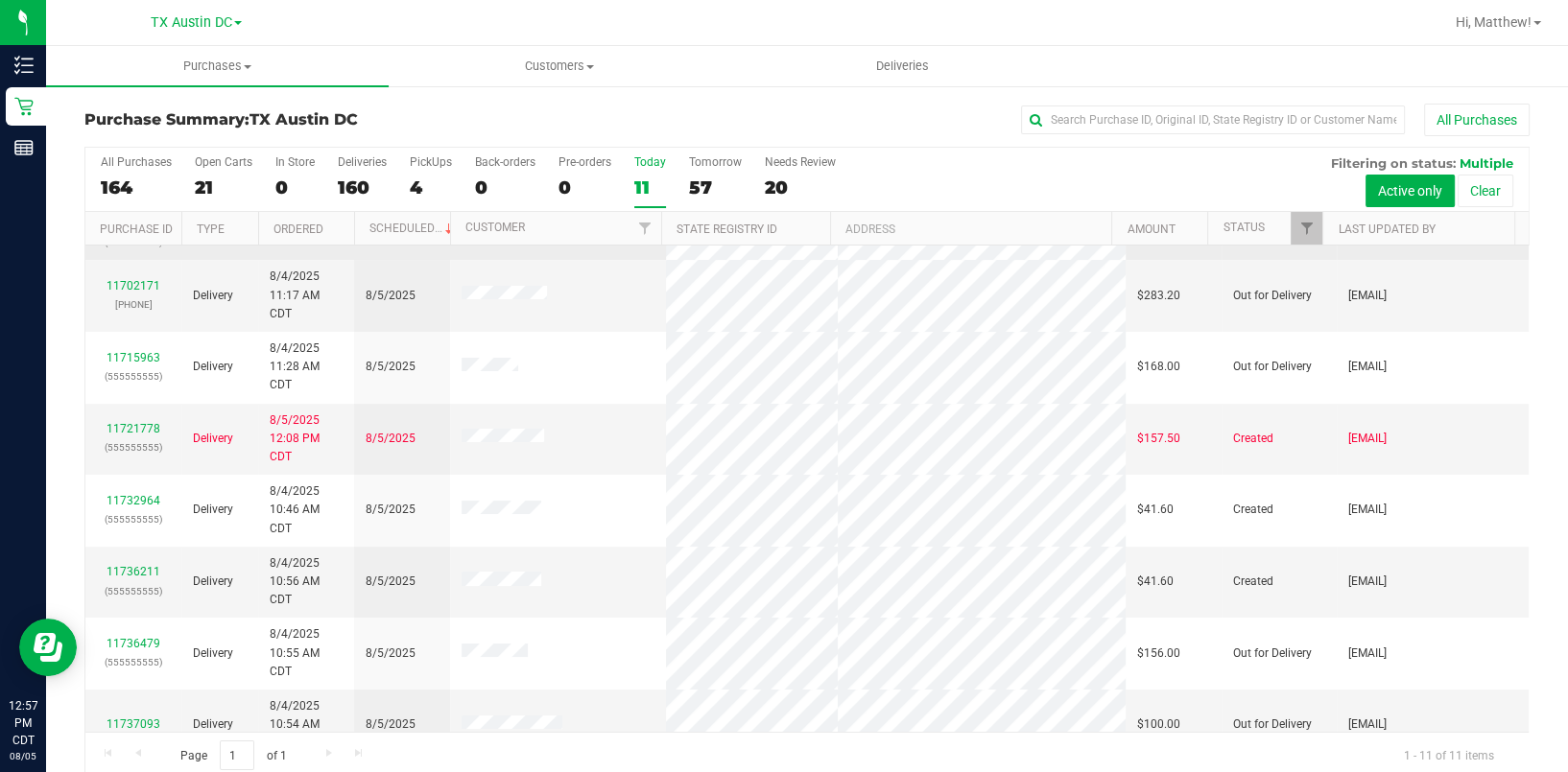 scroll, scrollTop: 0, scrollLeft: 0, axis: both 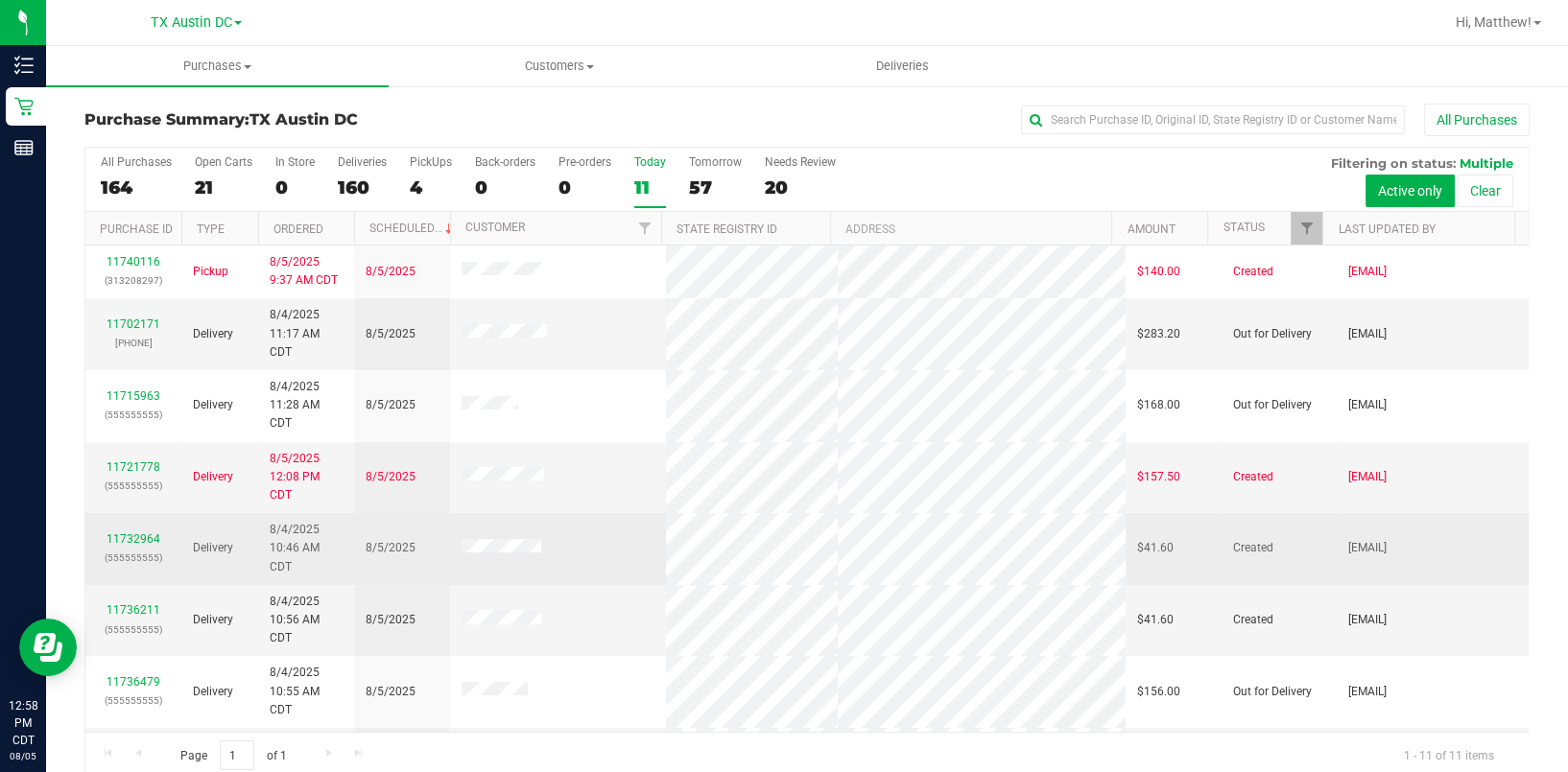 click at bounding box center (558, 549) 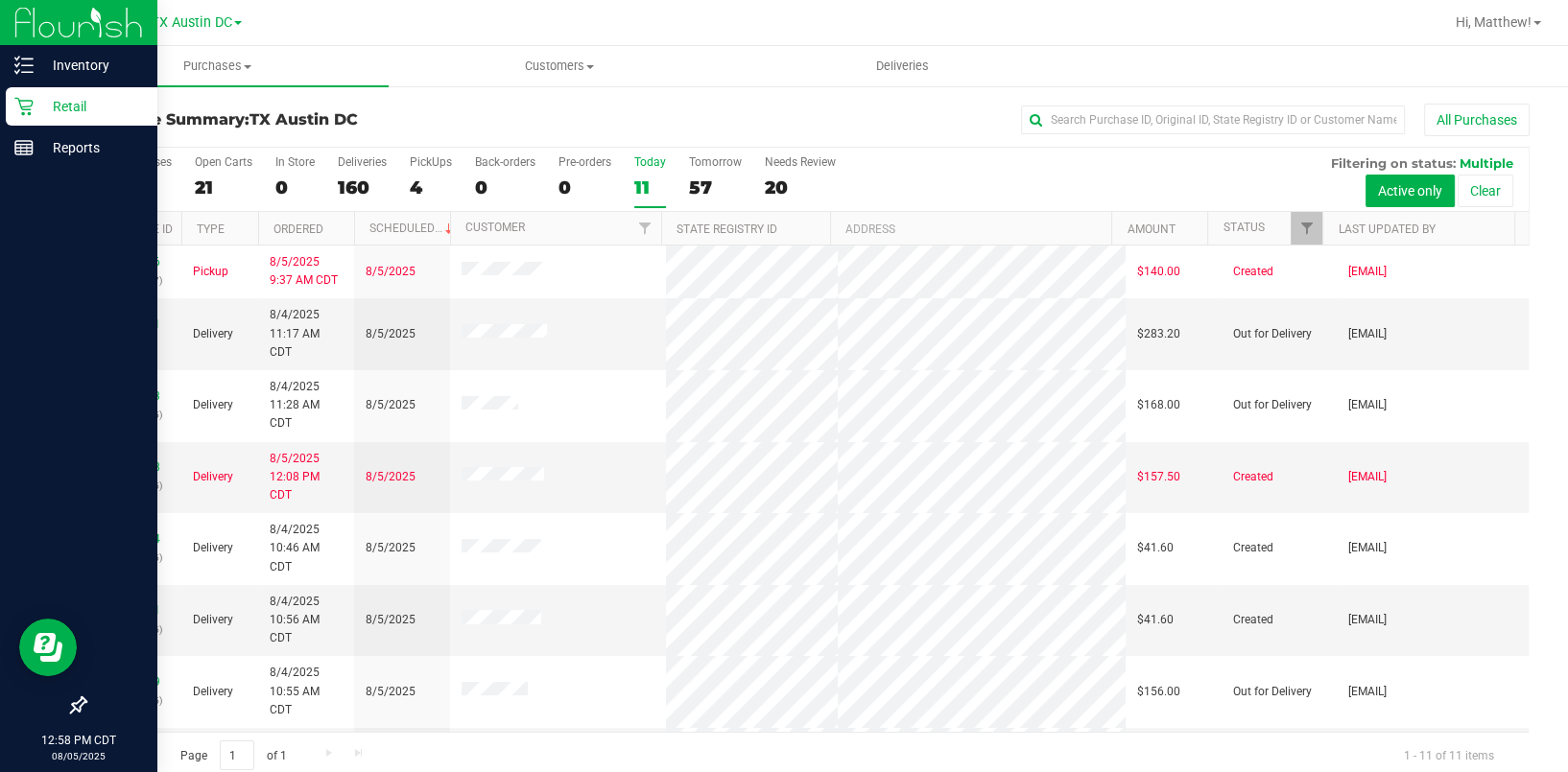 click 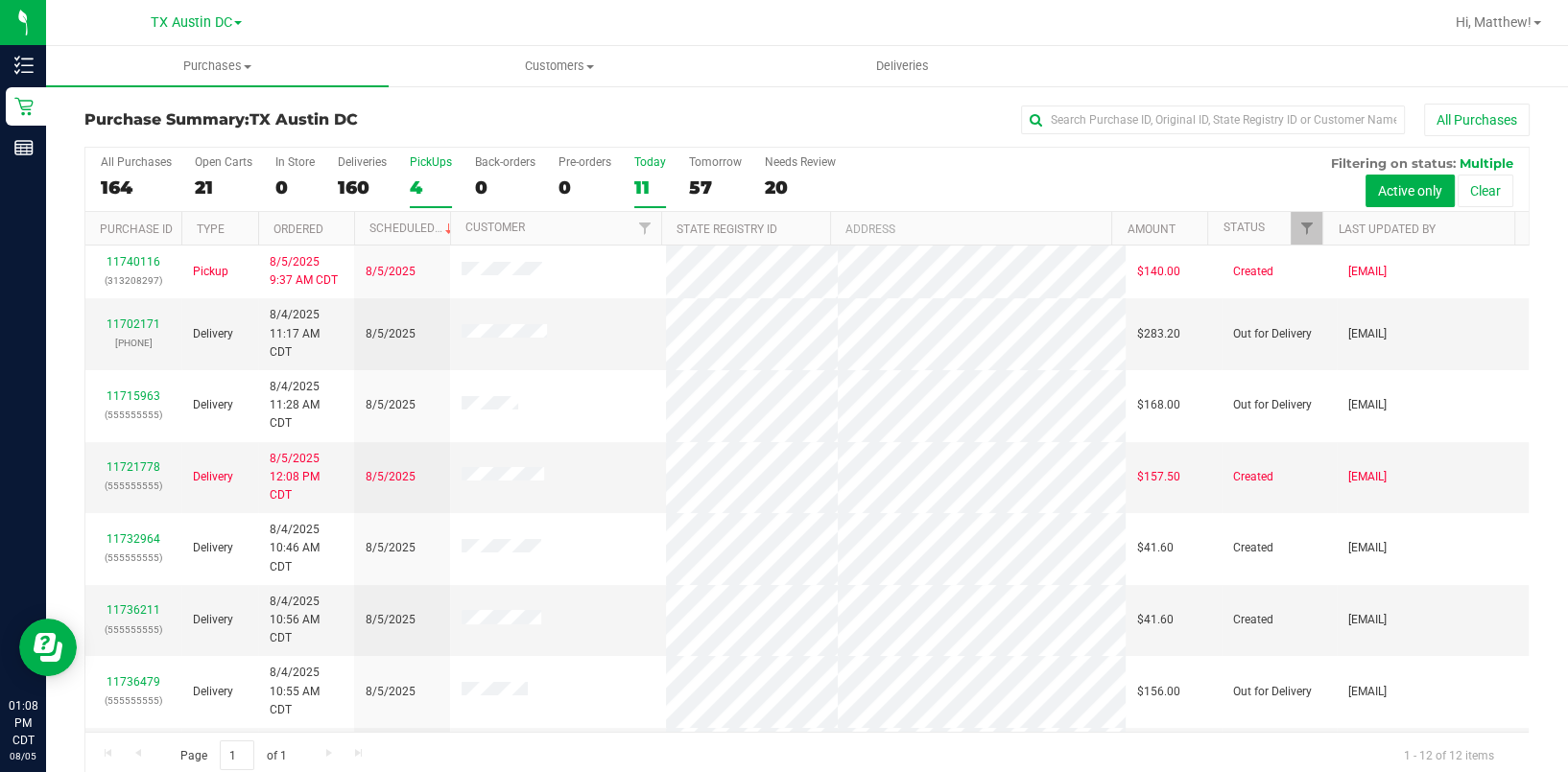 click on "PickUps
4" at bounding box center [431, 181] 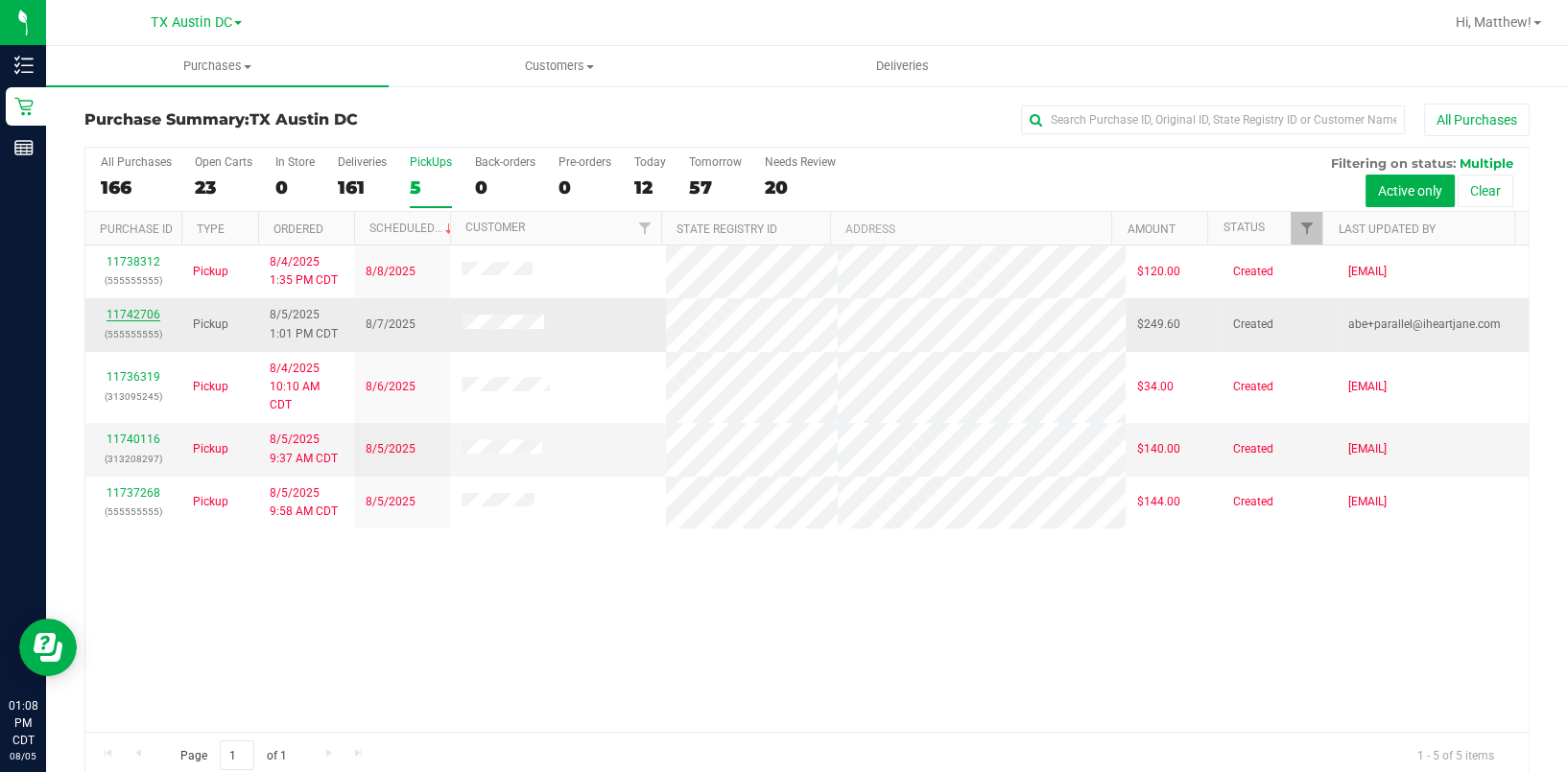 click on "[NUMBER]
[PHONE]" at bounding box center [133, 324] 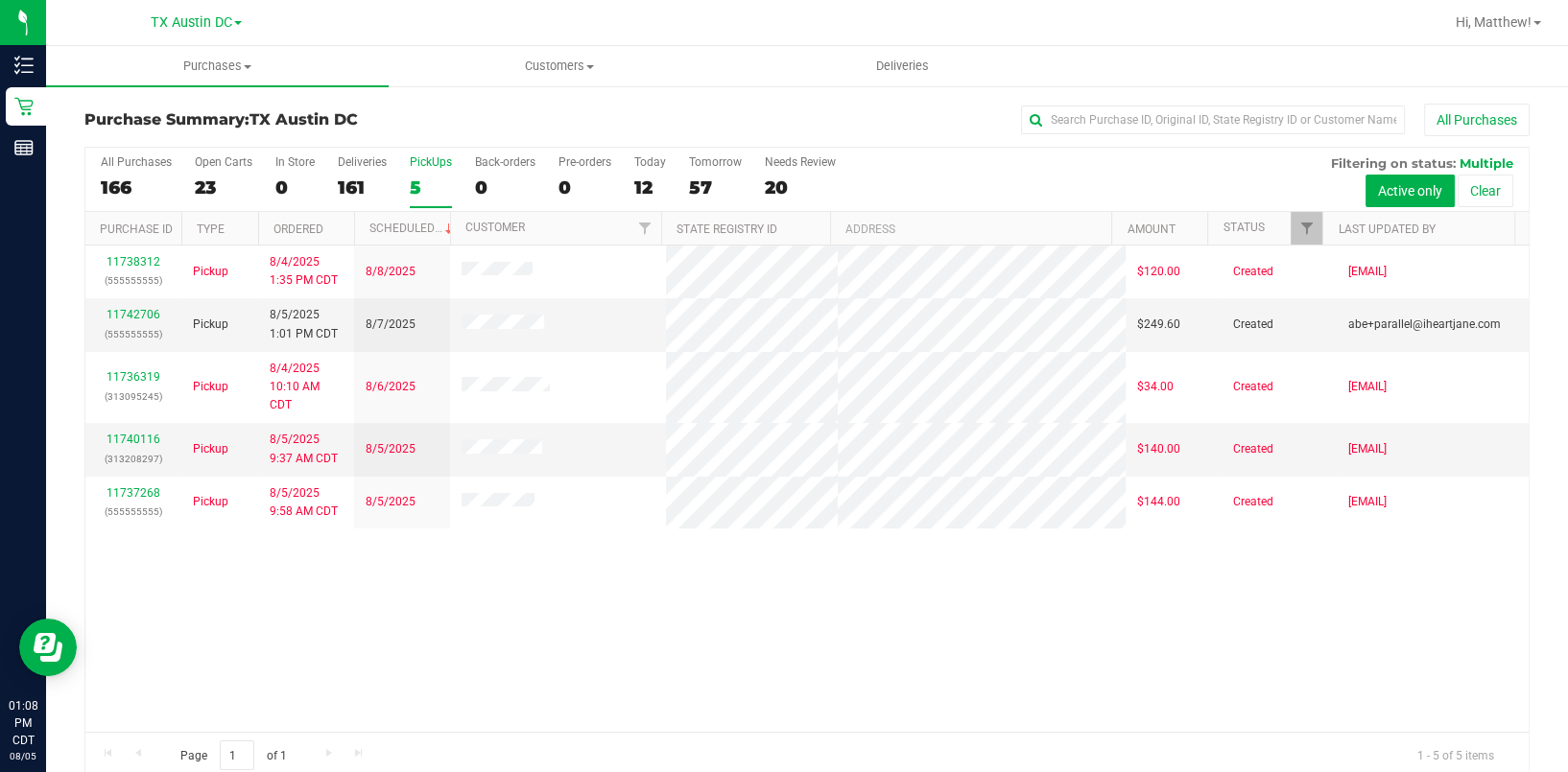 click on "TX Austin DC" at bounding box center (196, 21) 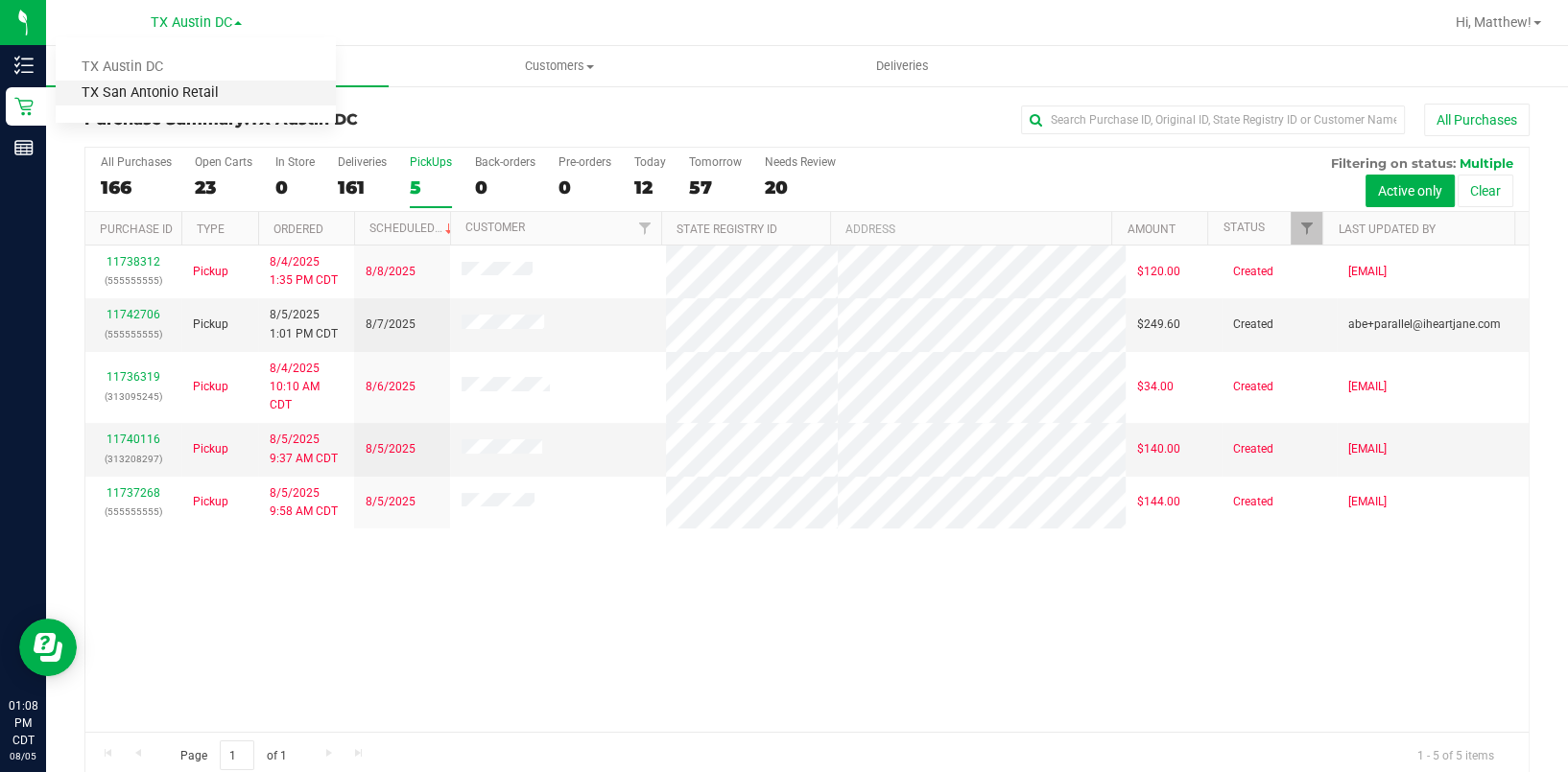 click on "TX San Antonio Retail" at bounding box center [196, 93] 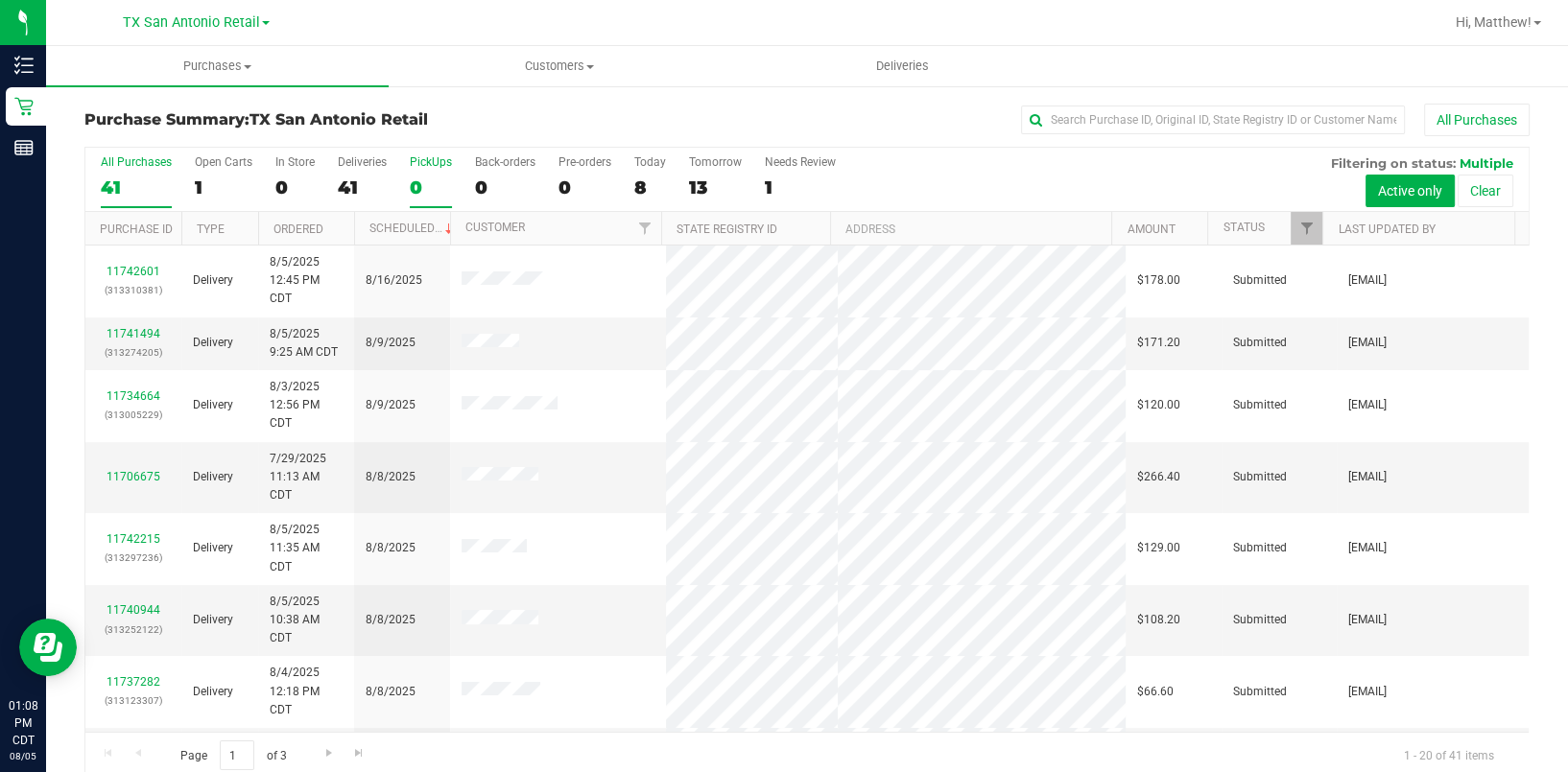 click on "0" at bounding box center (431, 187) 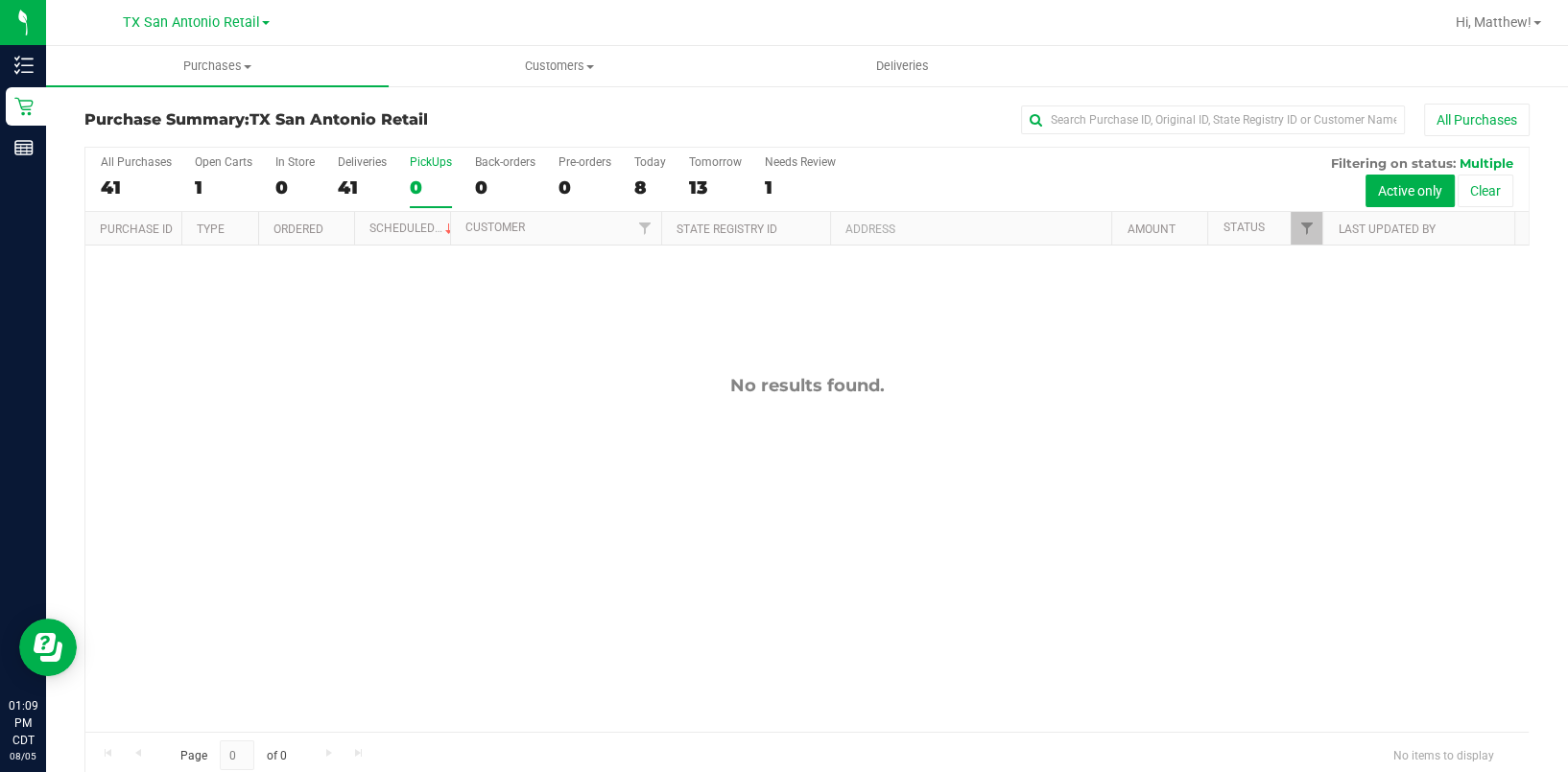 drag, startPoint x: 610, startPoint y: 486, endPoint x: 603, endPoint y: 494, distance: 10.630146 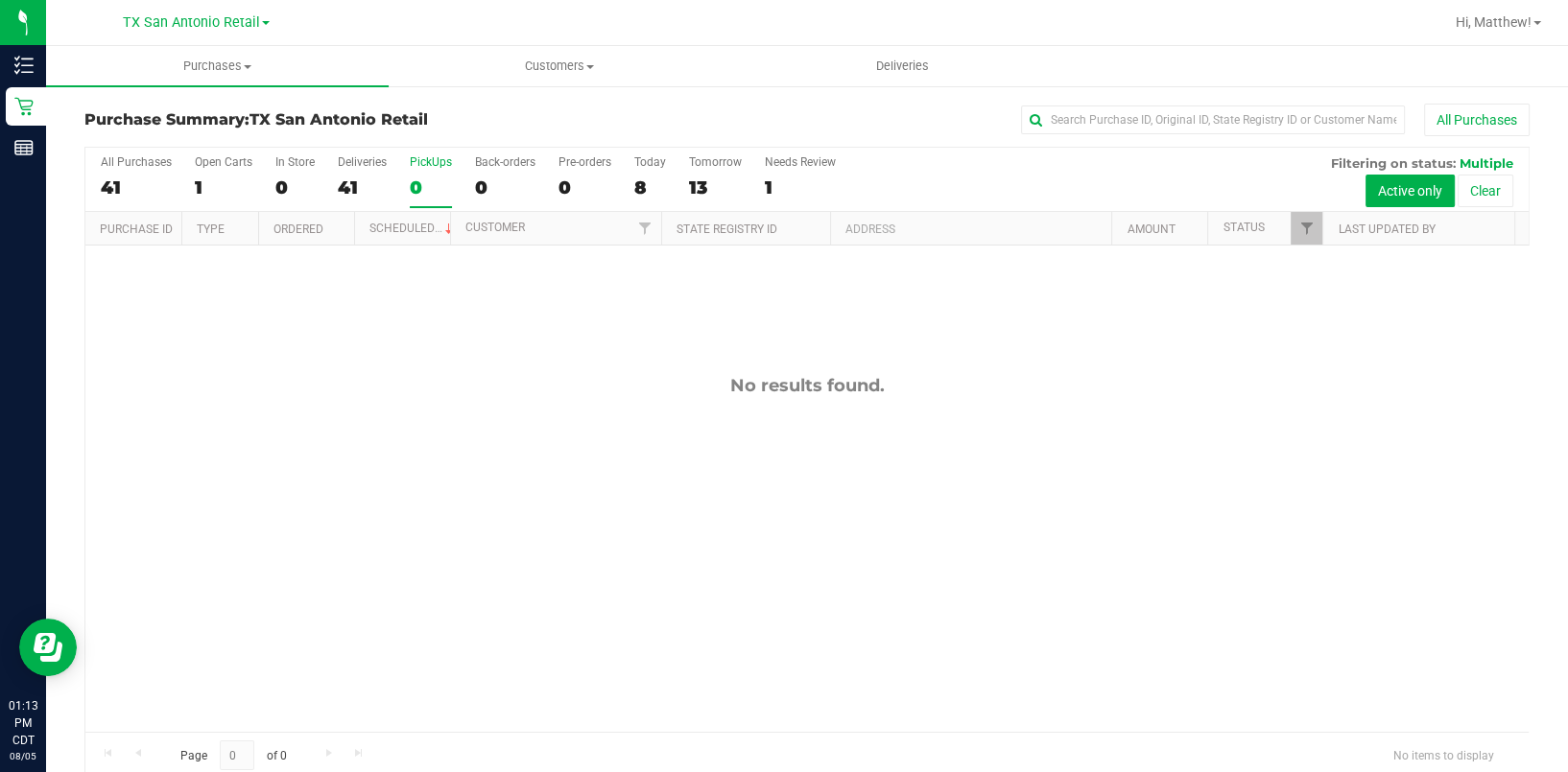 click on "No results found." at bounding box center [807, 553] 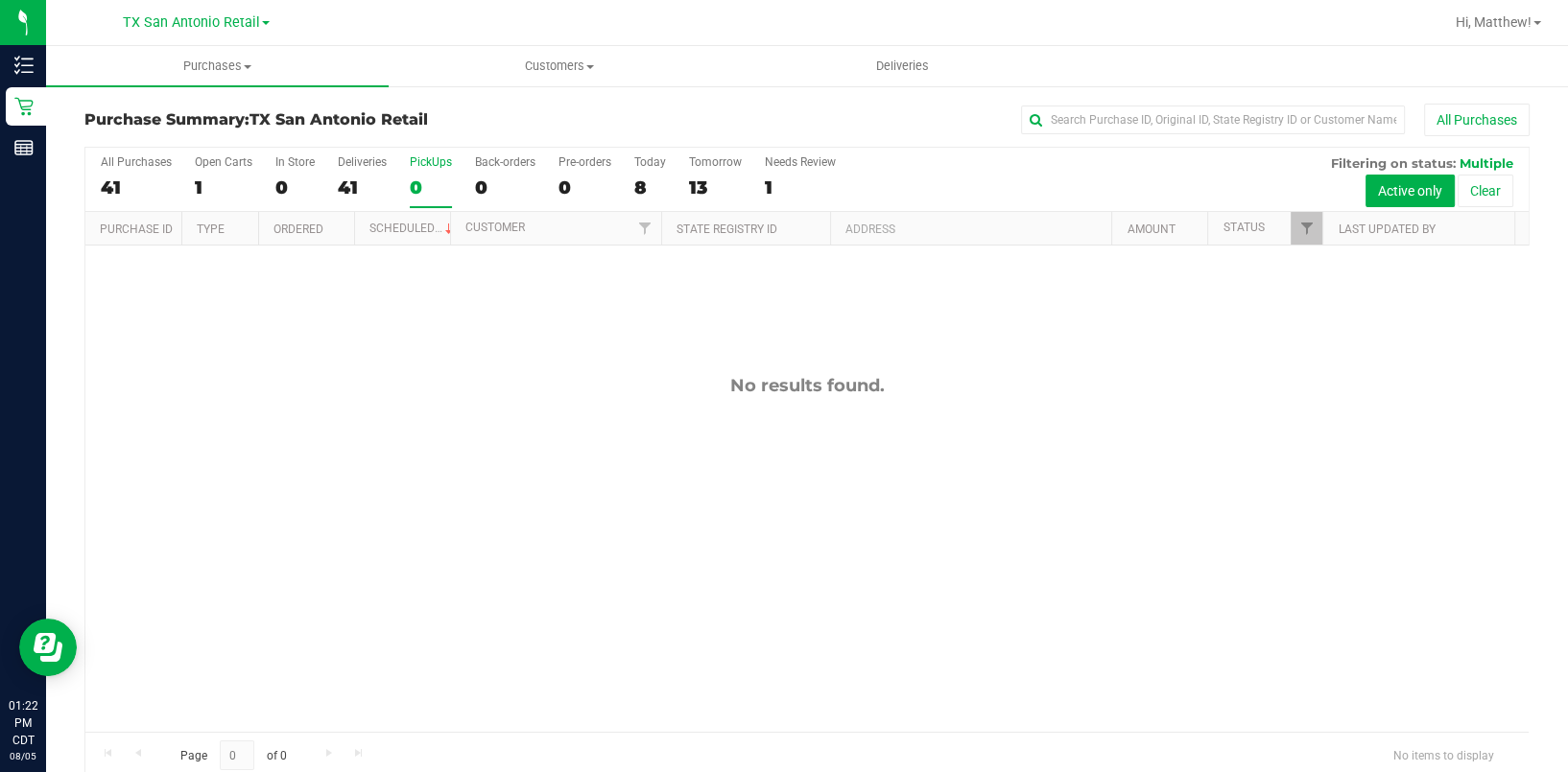 click on "0" at bounding box center (431, 187) 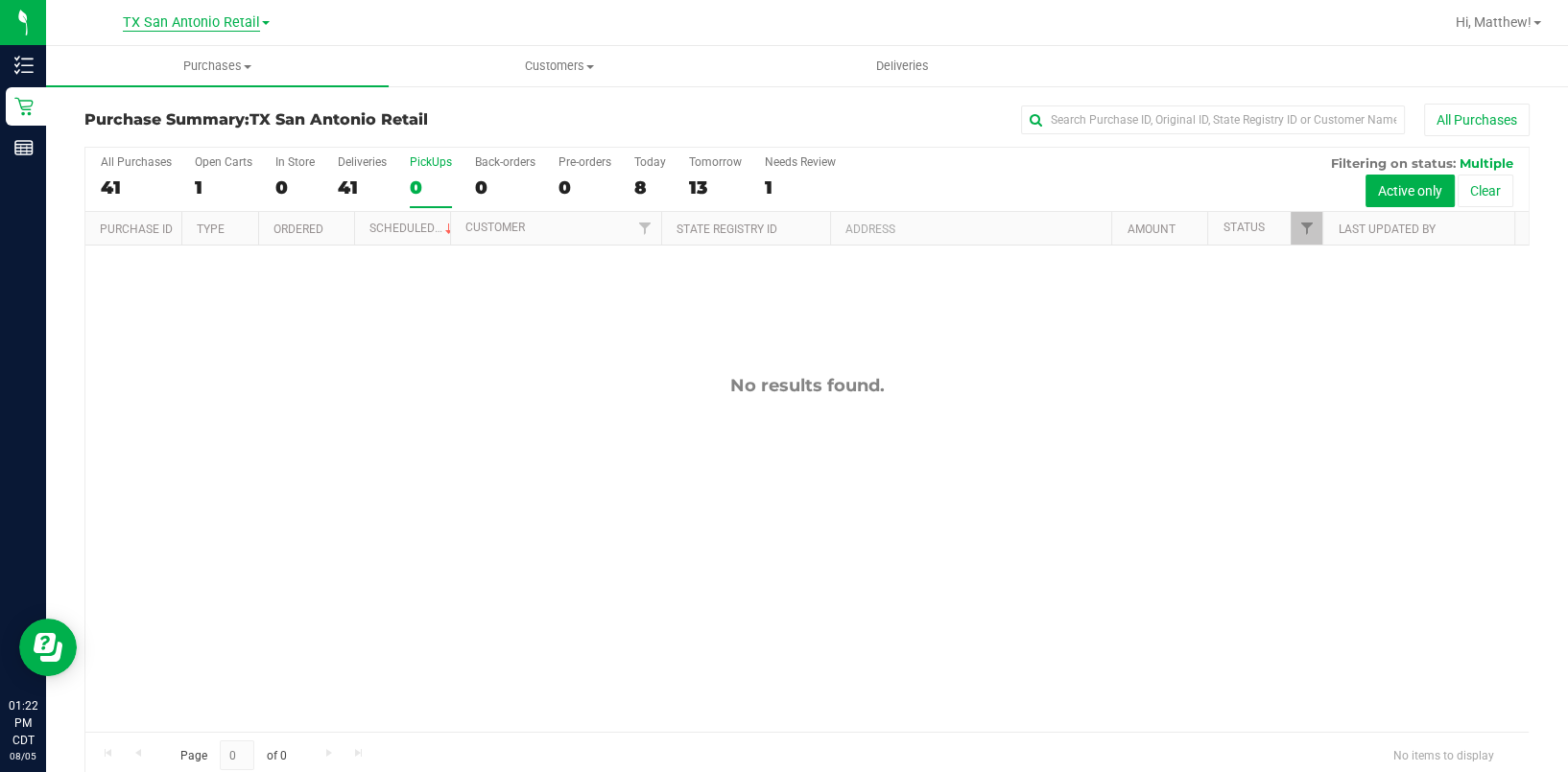 click on "TX San Antonio Retail" at bounding box center [191, 23] 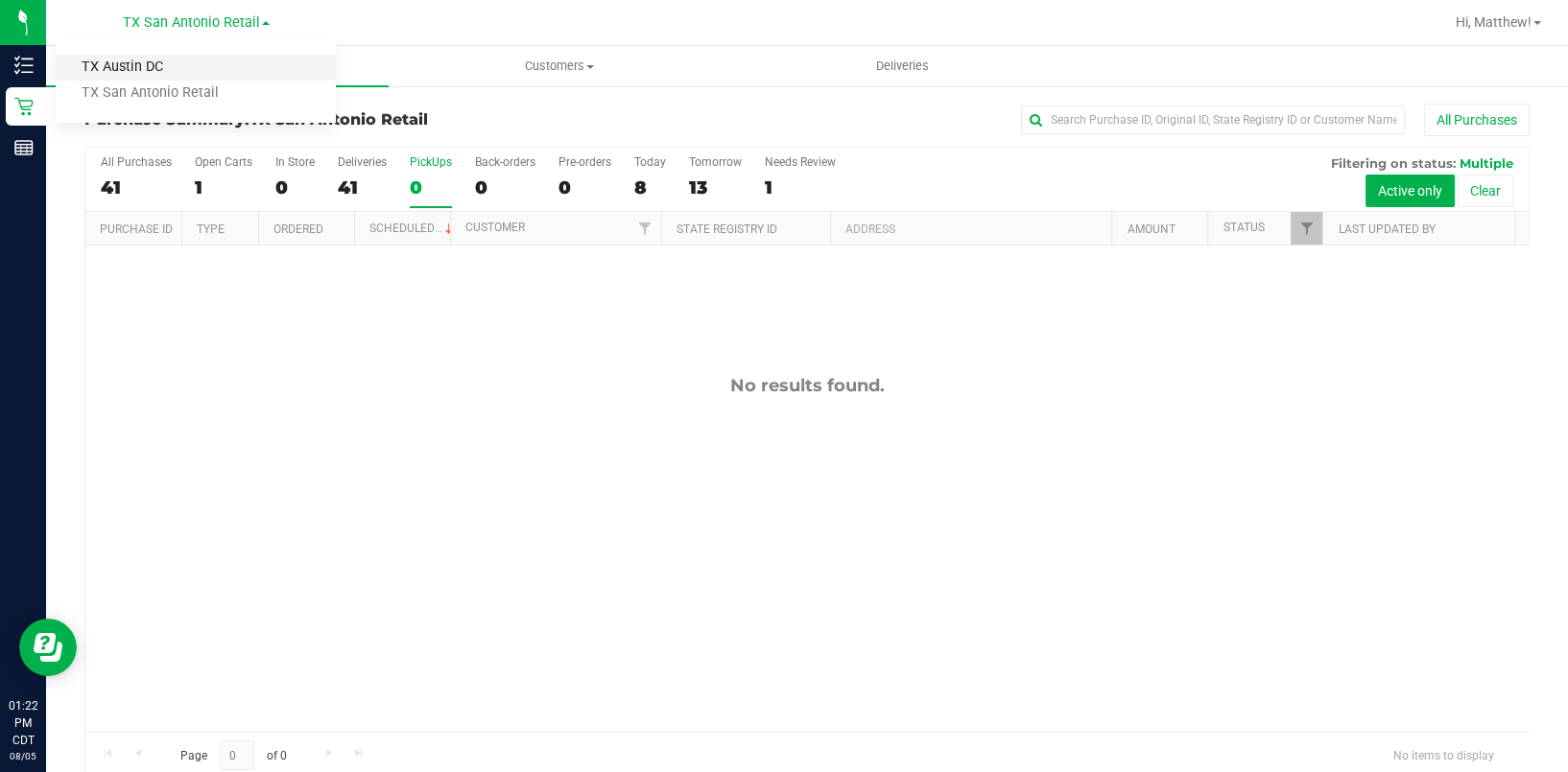 click on "TX Austin DC" at bounding box center [196, 67] 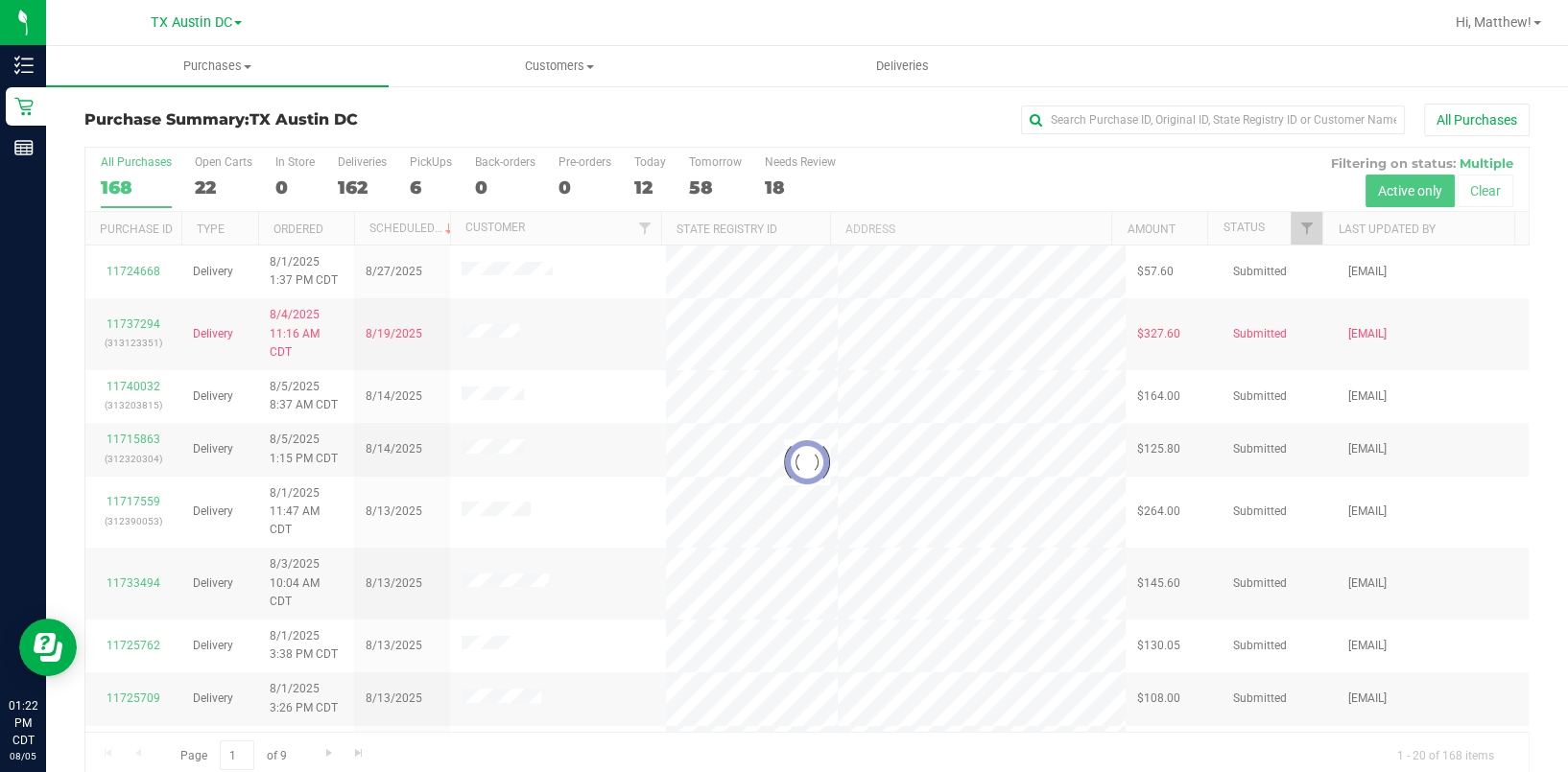 click at bounding box center (807, 462) 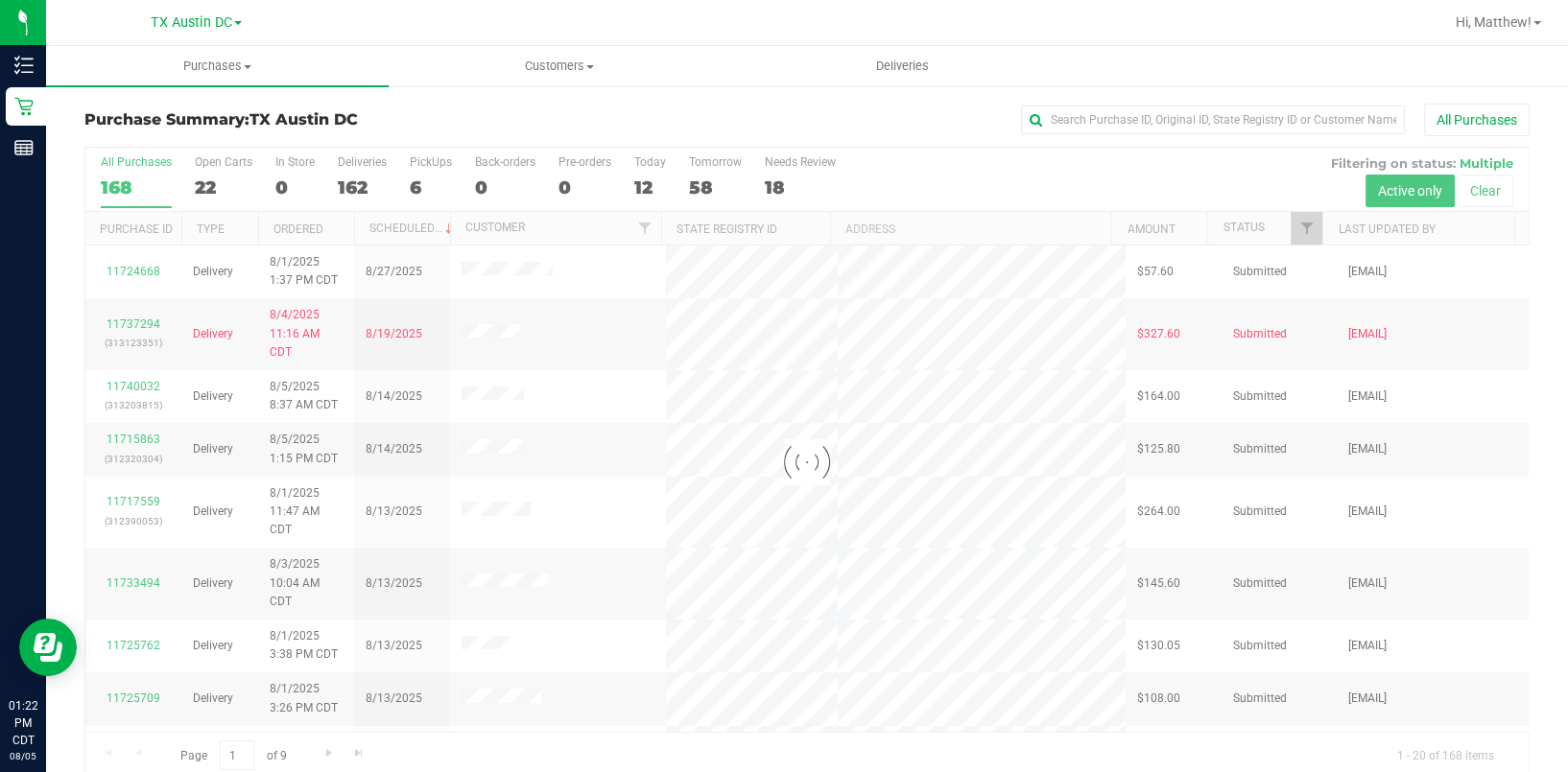 click at bounding box center (807, 462) 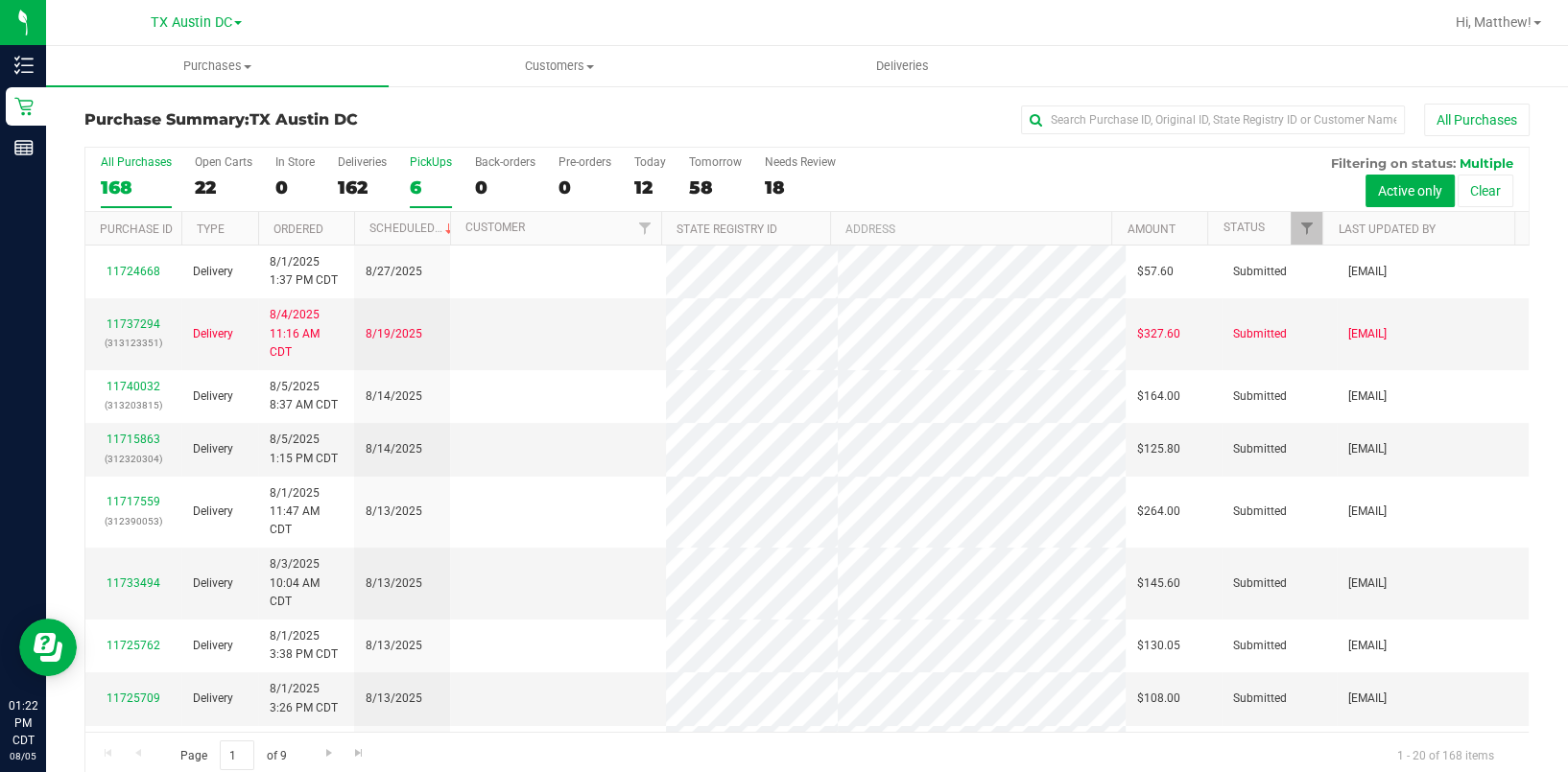click on "6" at bounding box center [431, 187] 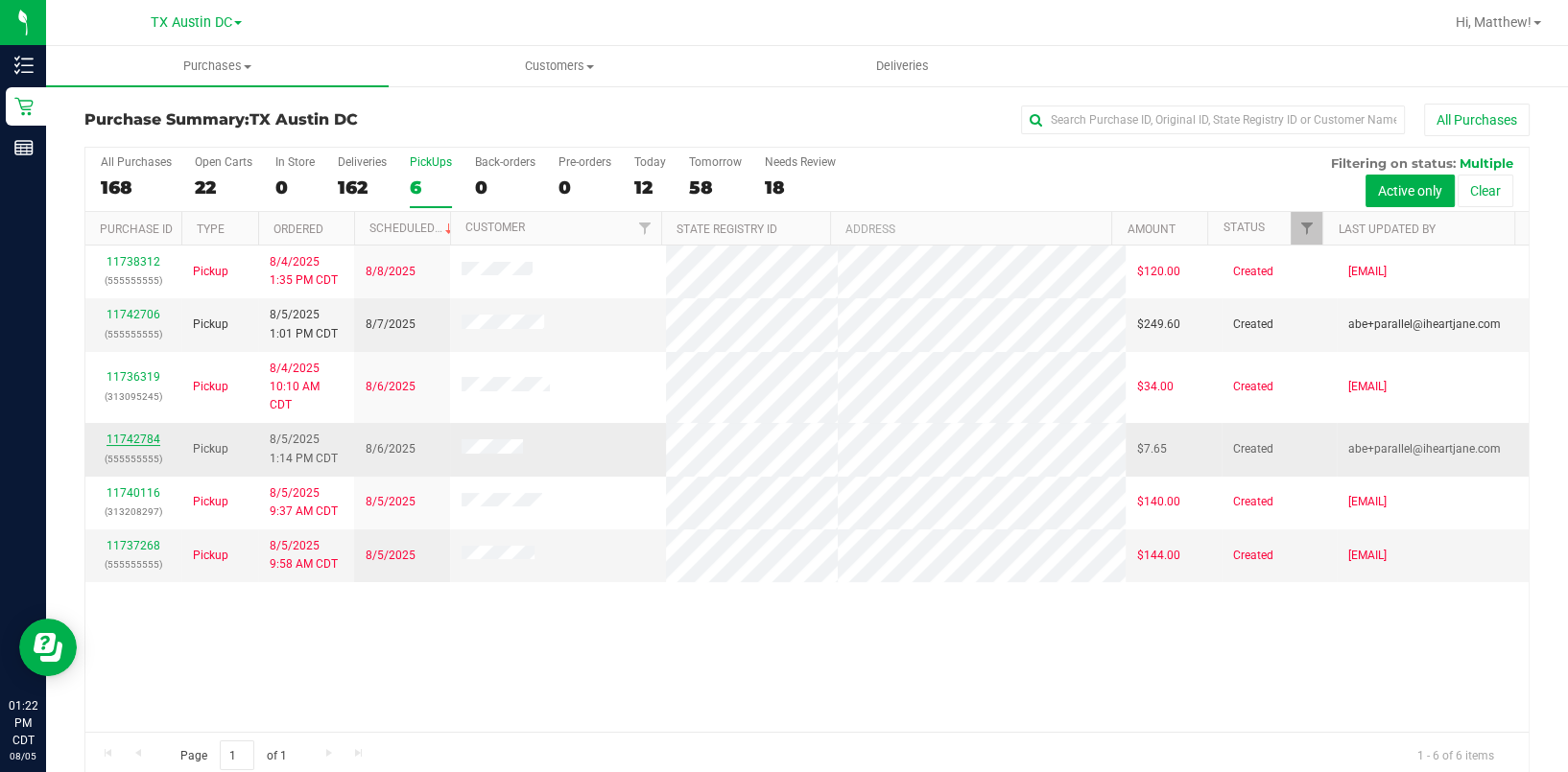 click on "11742784" at bounding box center (133, 439) 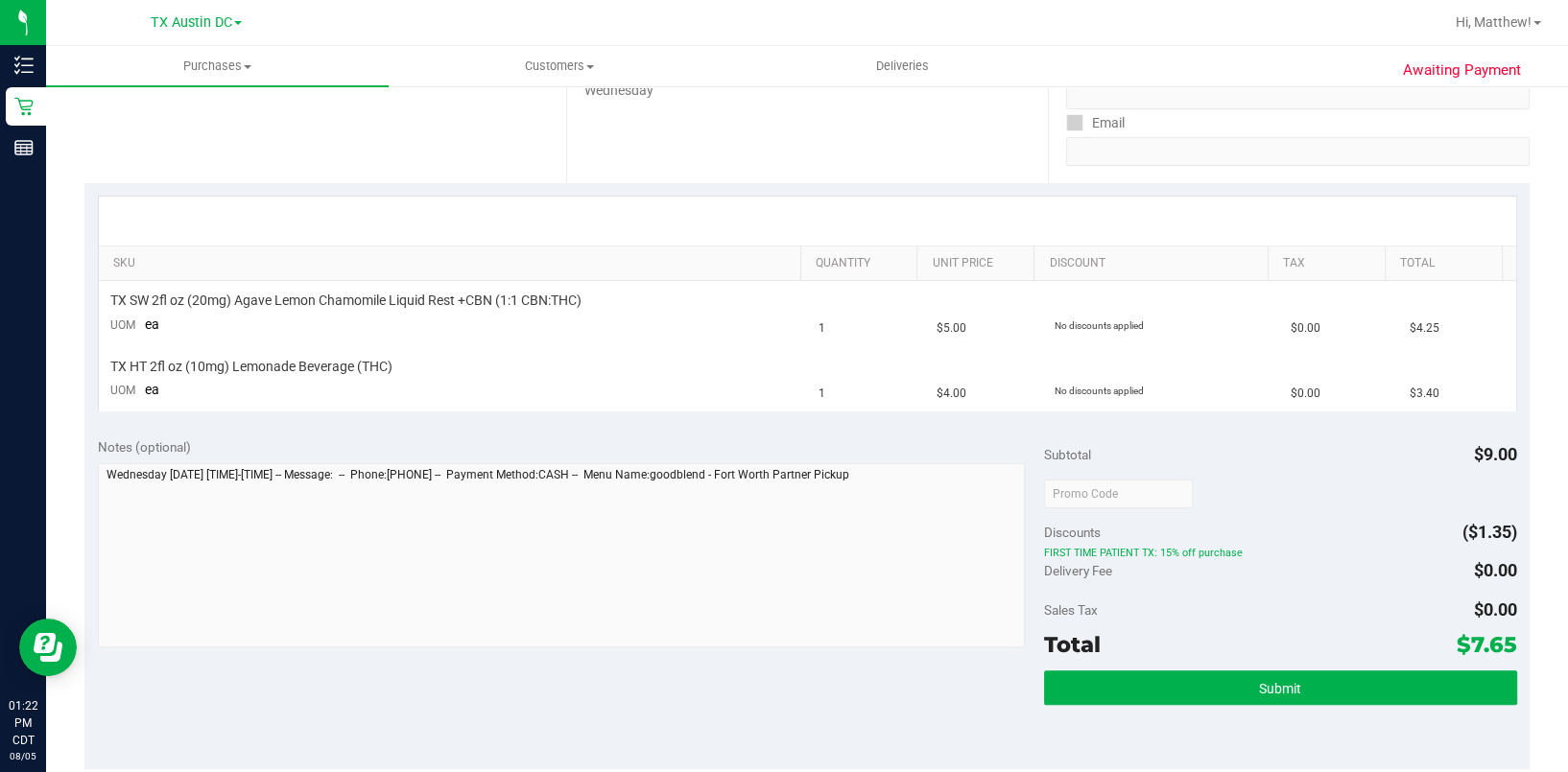 scroll, scrollTop: 511, scrollLeft: 0, axis: vertical 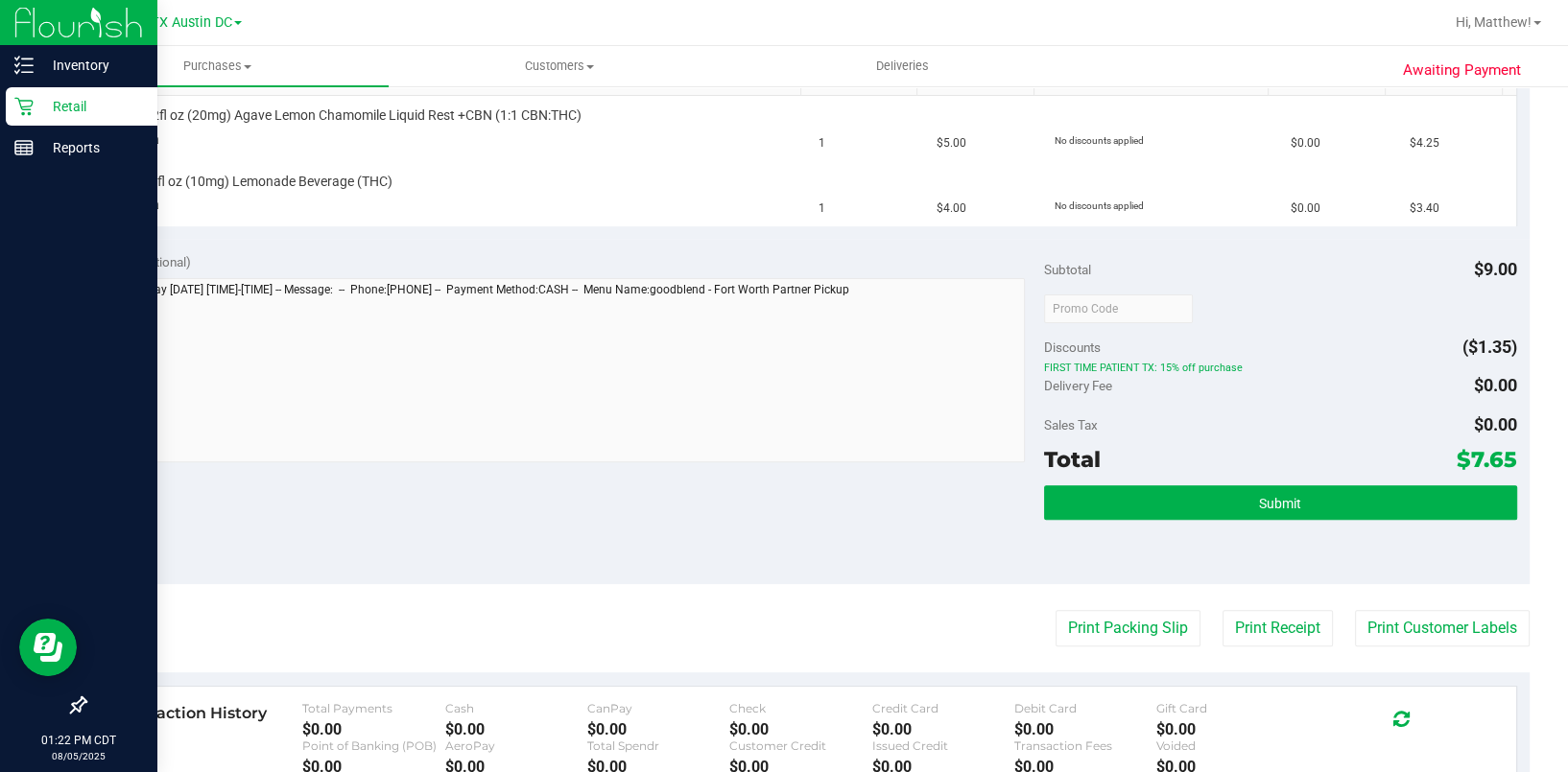 click 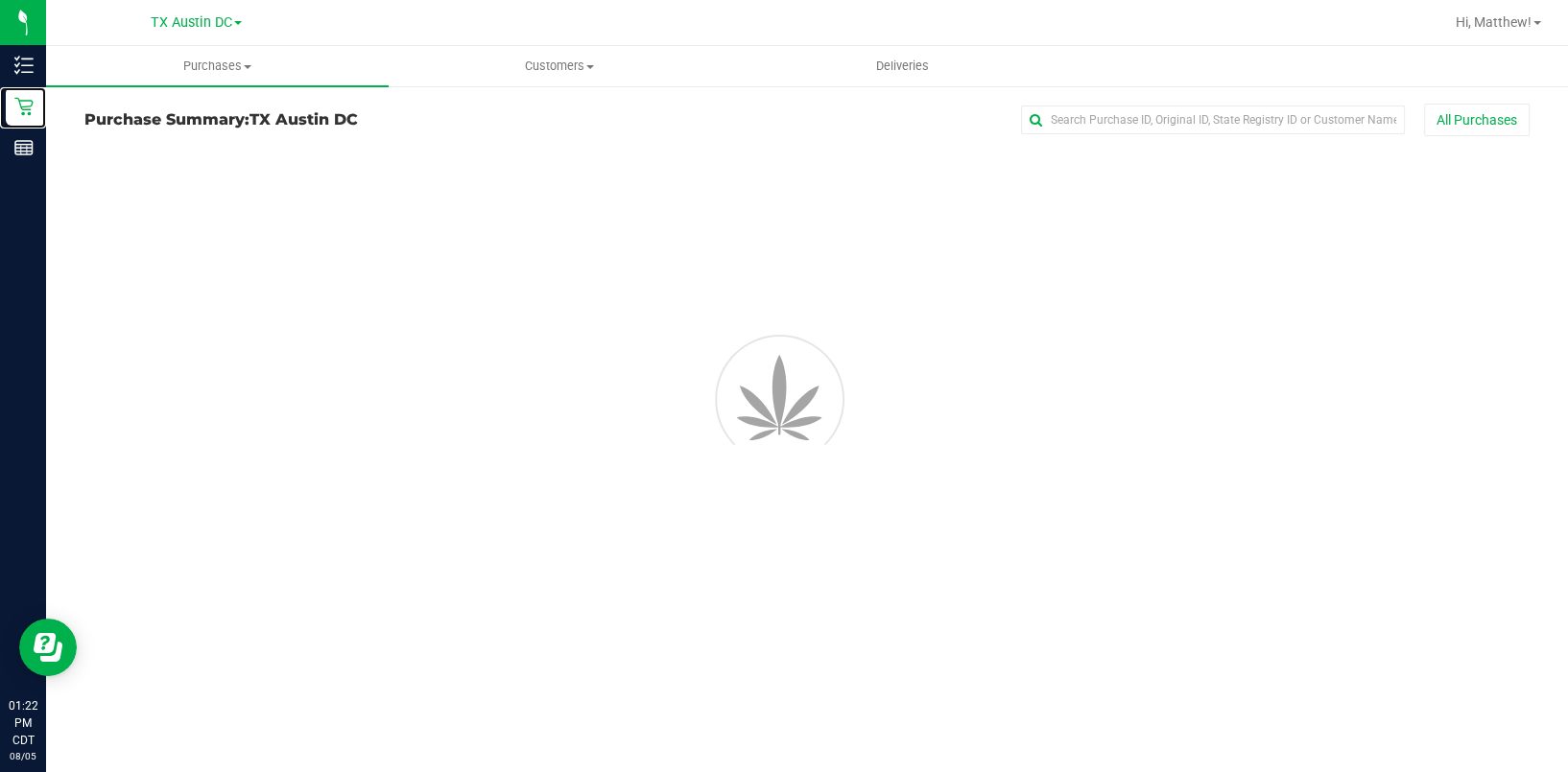 scroll, scrollTop: 0, scrollLeft: 0, axis: both 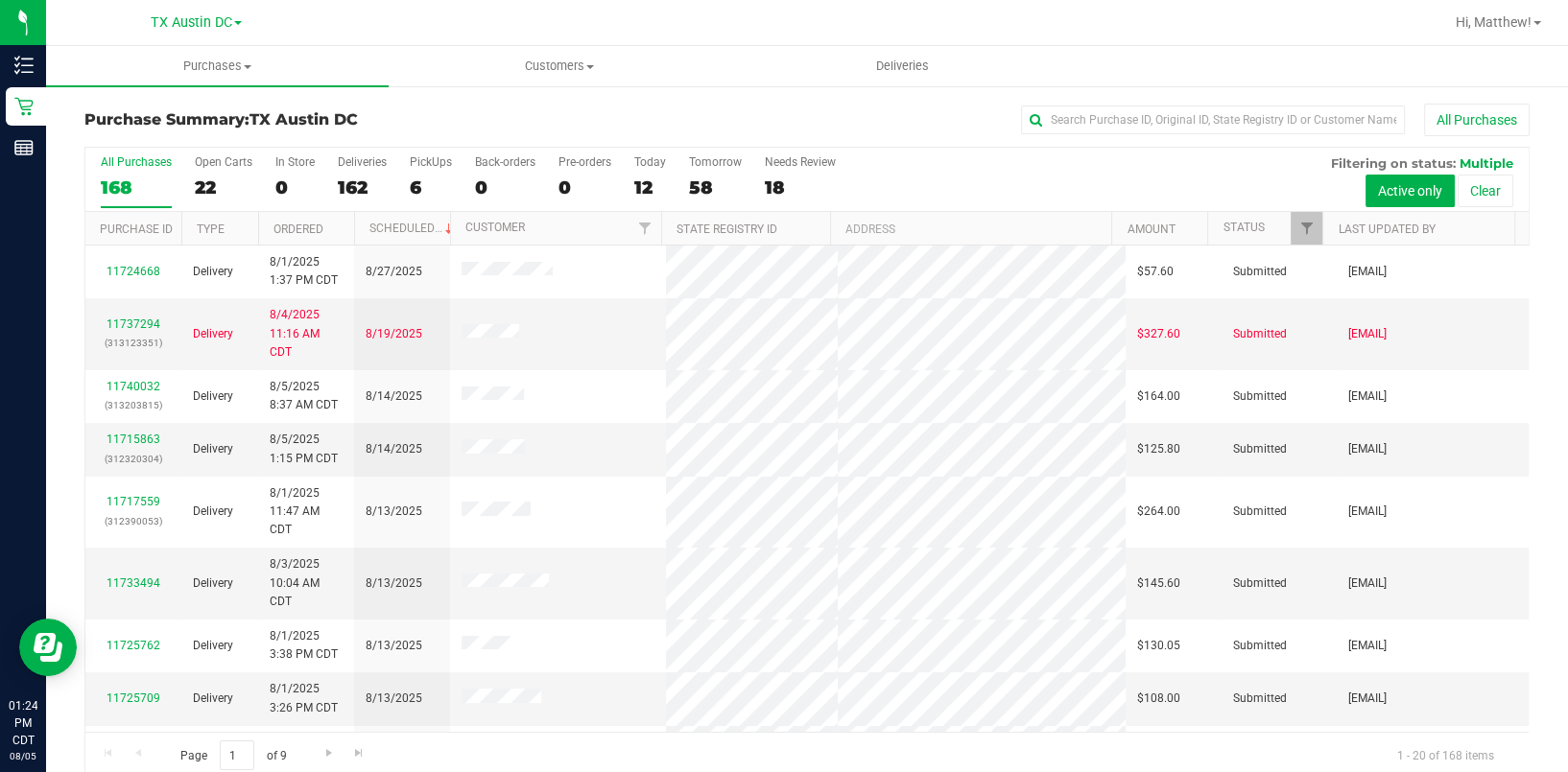 click on "[STATE] [CITY] DC   [STATE] [CITY] DC   [STATE] [CITY] Retail" at bounding box center (196, 22) 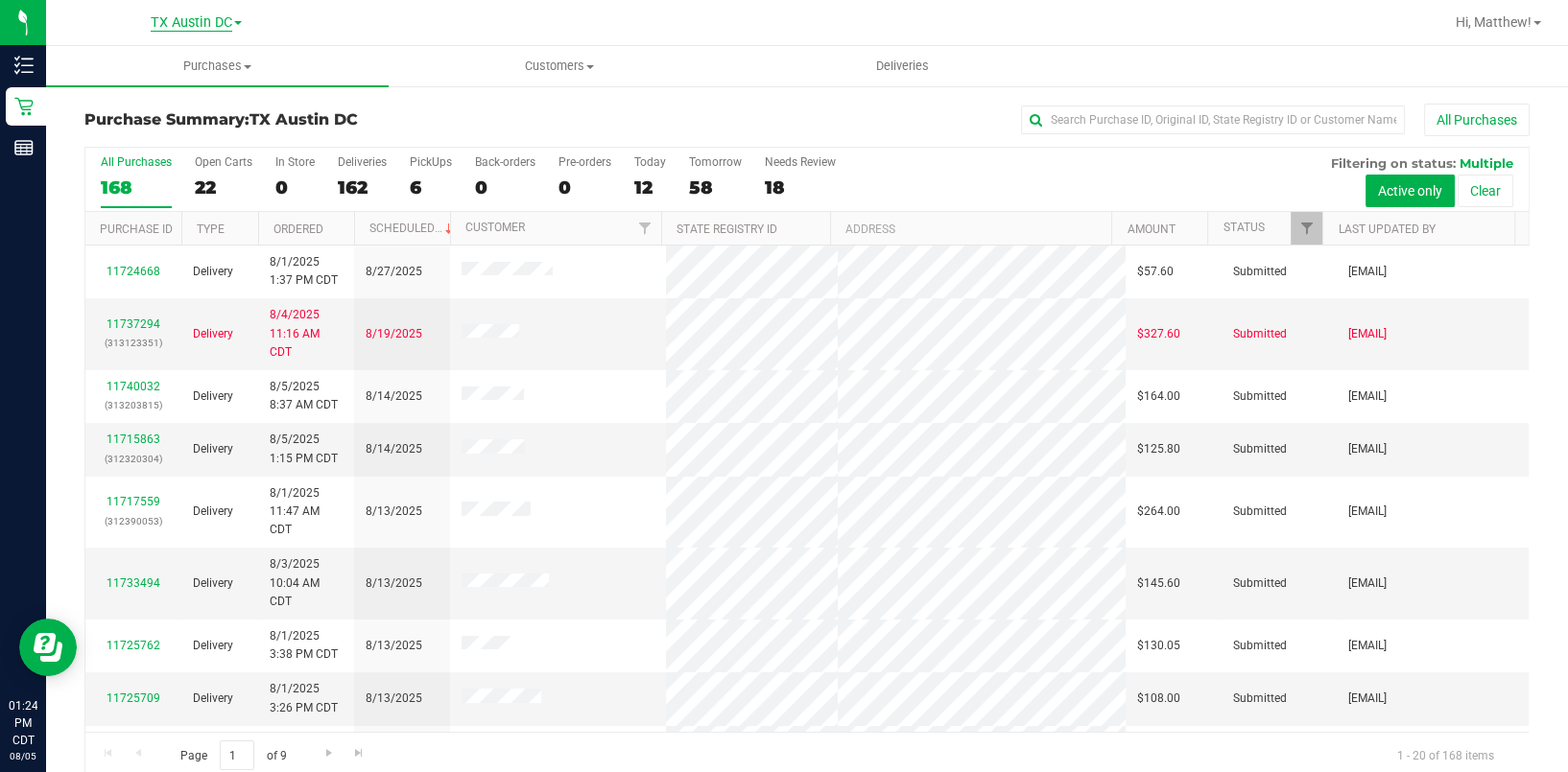 click on "TX Austin DC" at bounding box center [191, 23] 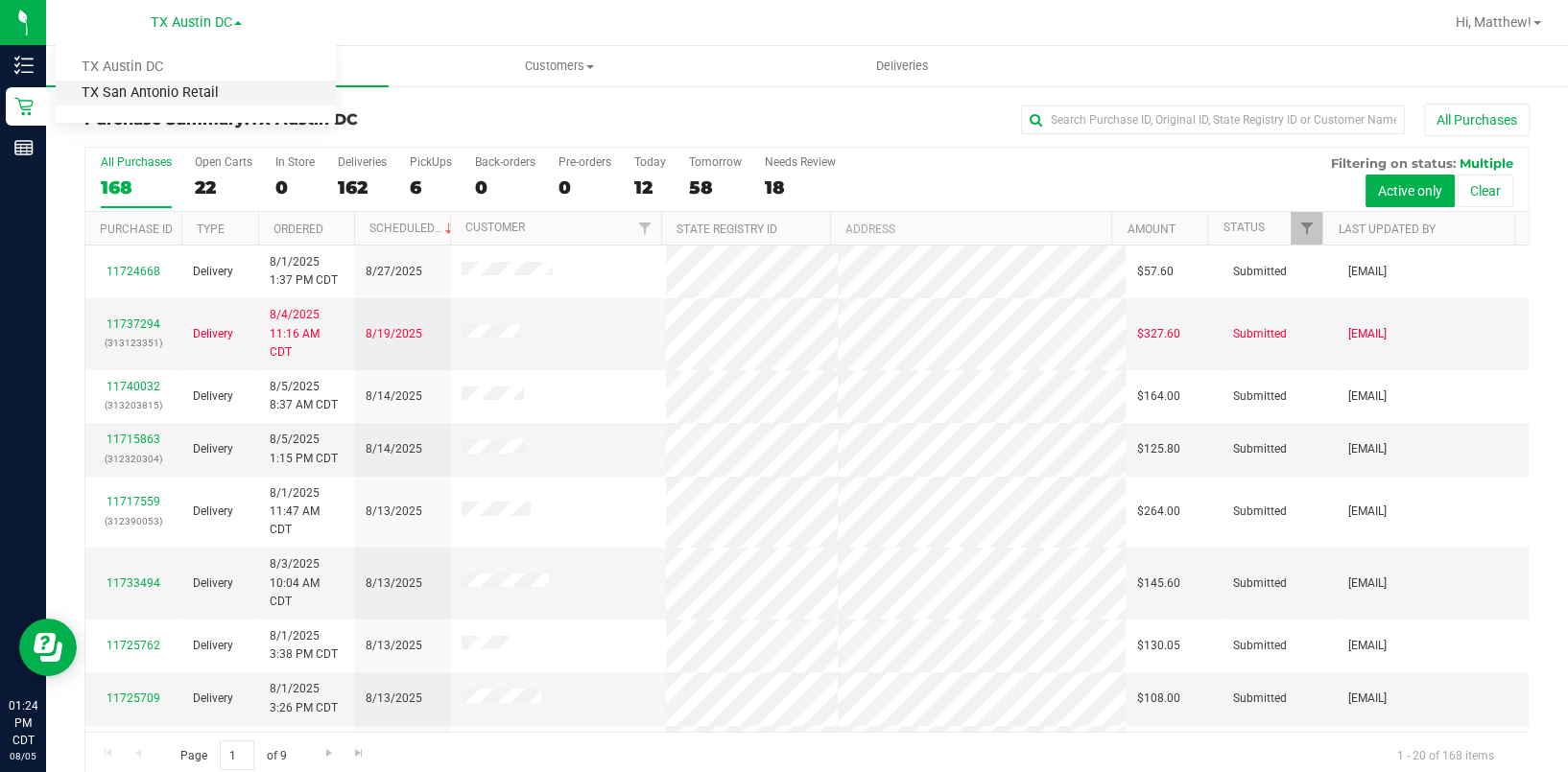 click on "TX San Antonio Retail" at bounding box center [196, 93] 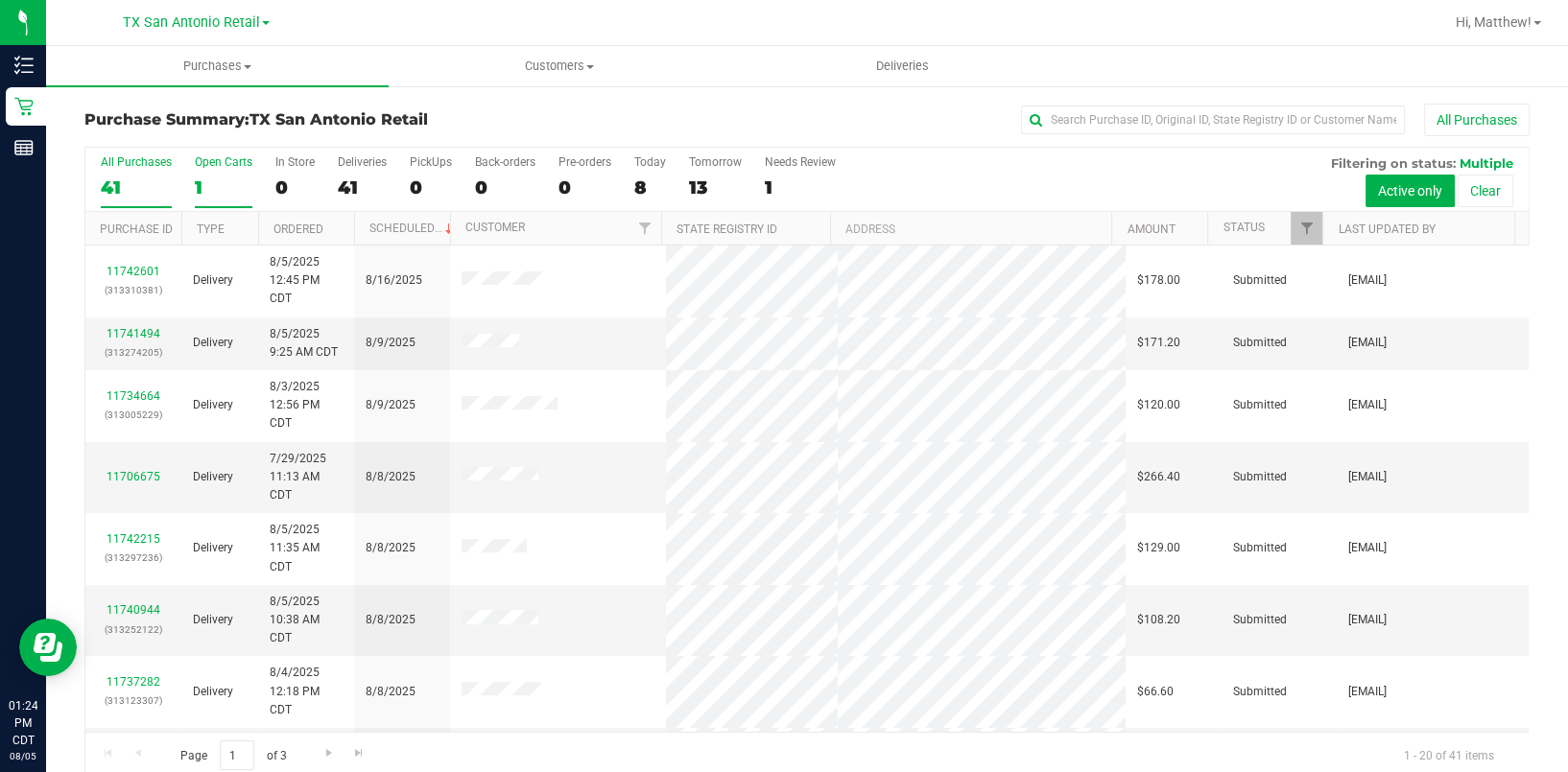 click on "Open Carts
1" at bounding box center (224, 181) 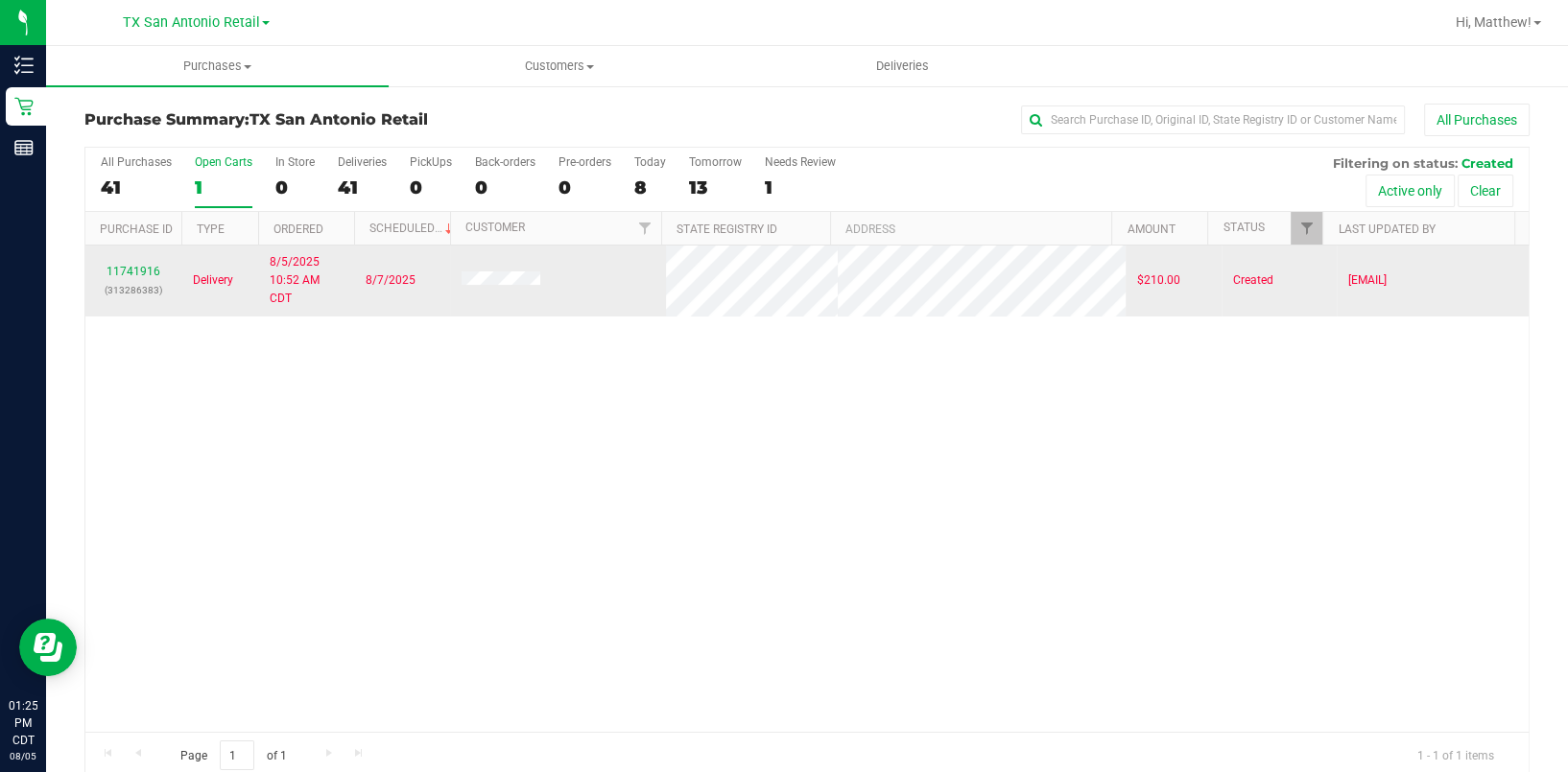 click on "[NUMBER]
[PHONE]" at bounding box center [133, 281] 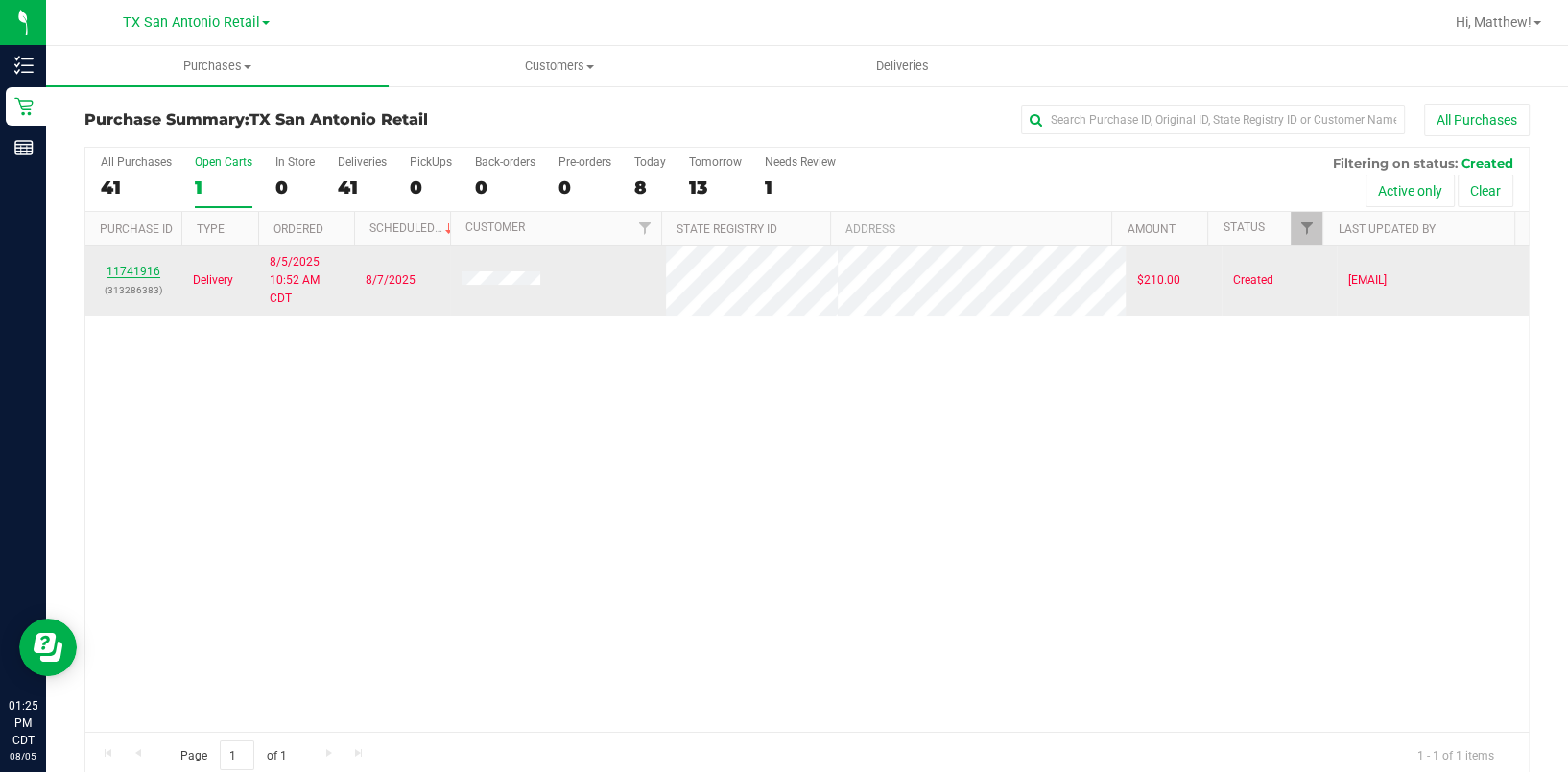 click on "11741916" at bounding box center (133, 271) 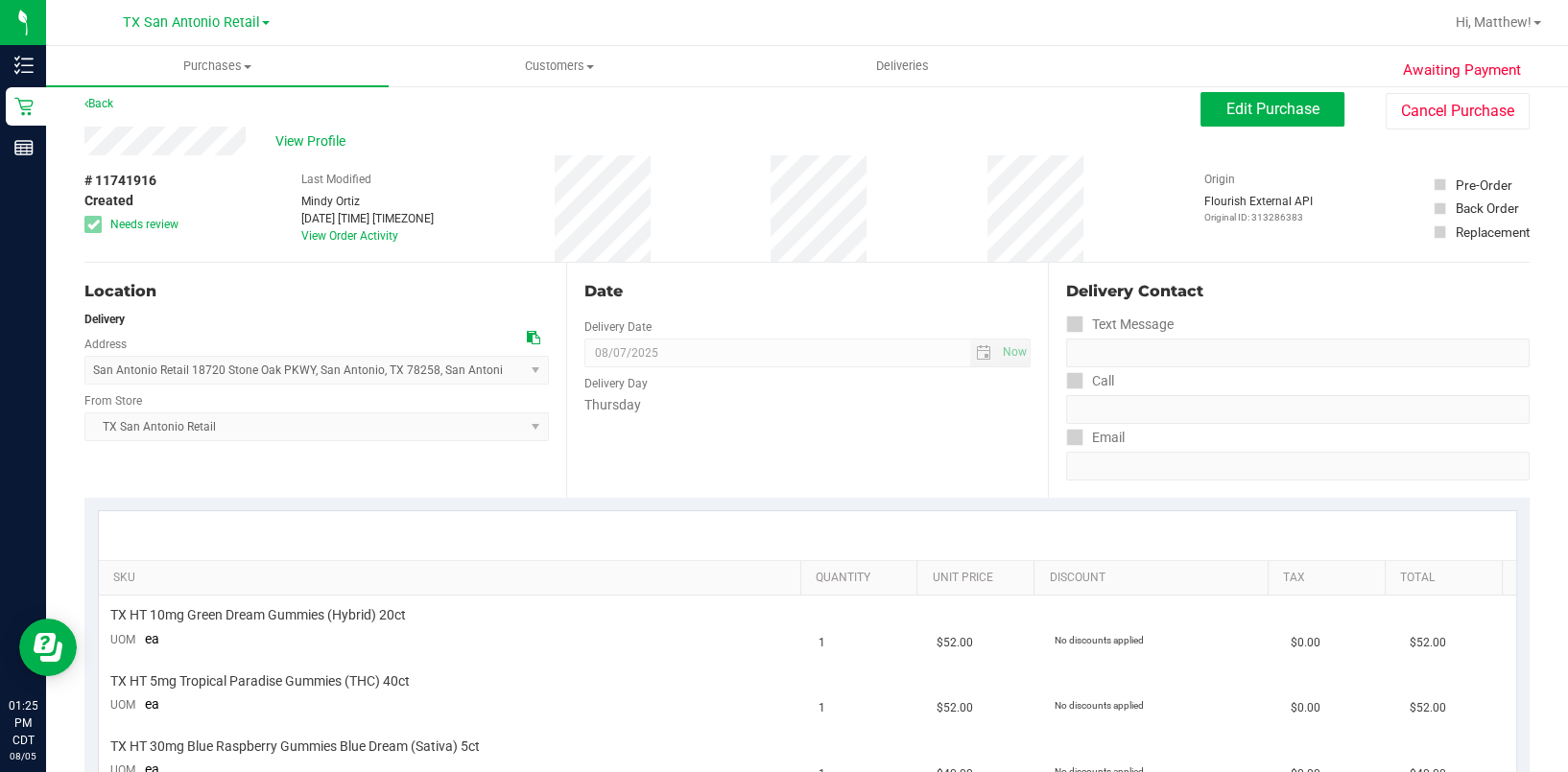 scroll, scrollTop: 0, scrollLeft: 0, axis: both 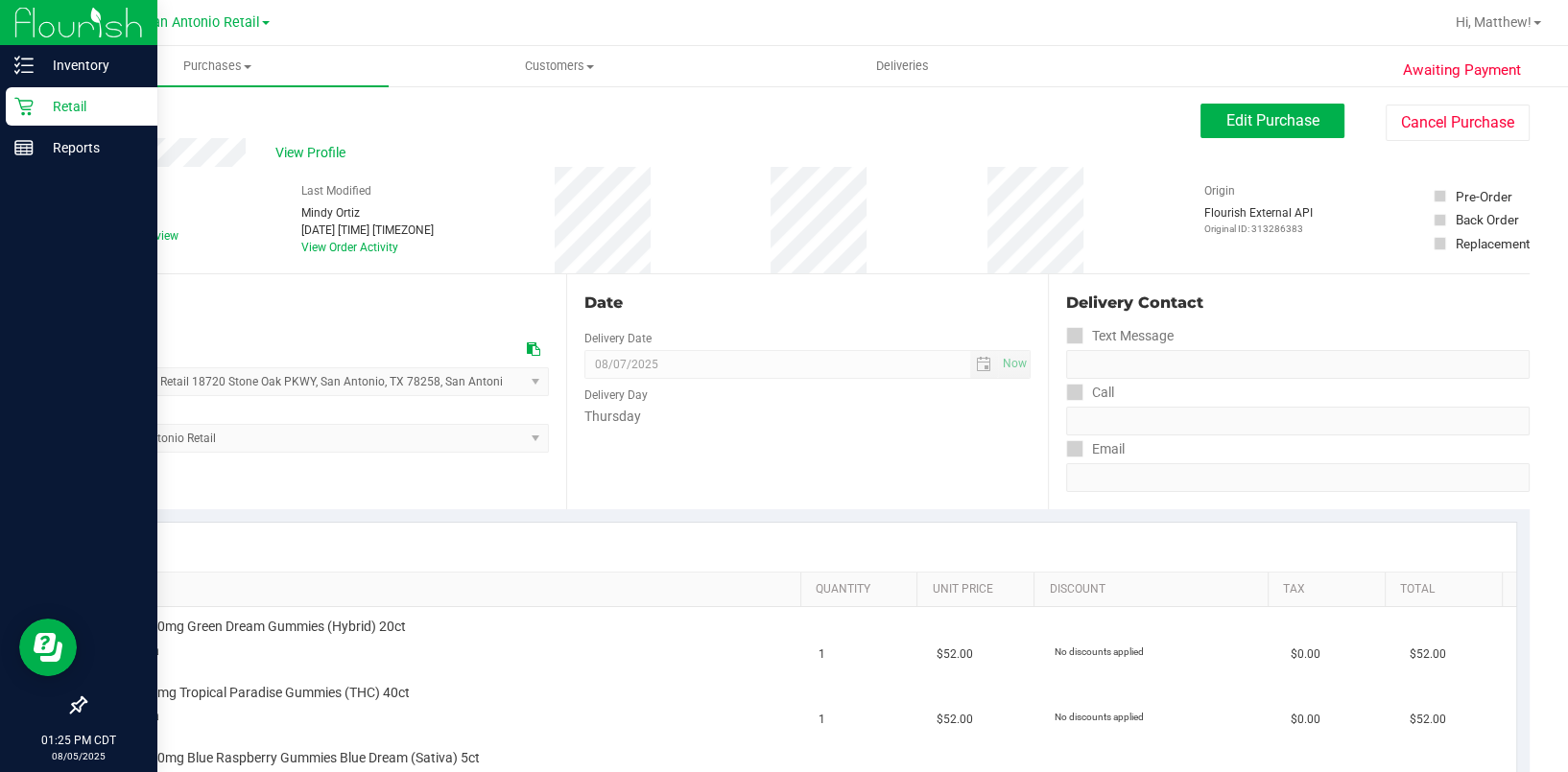 click 